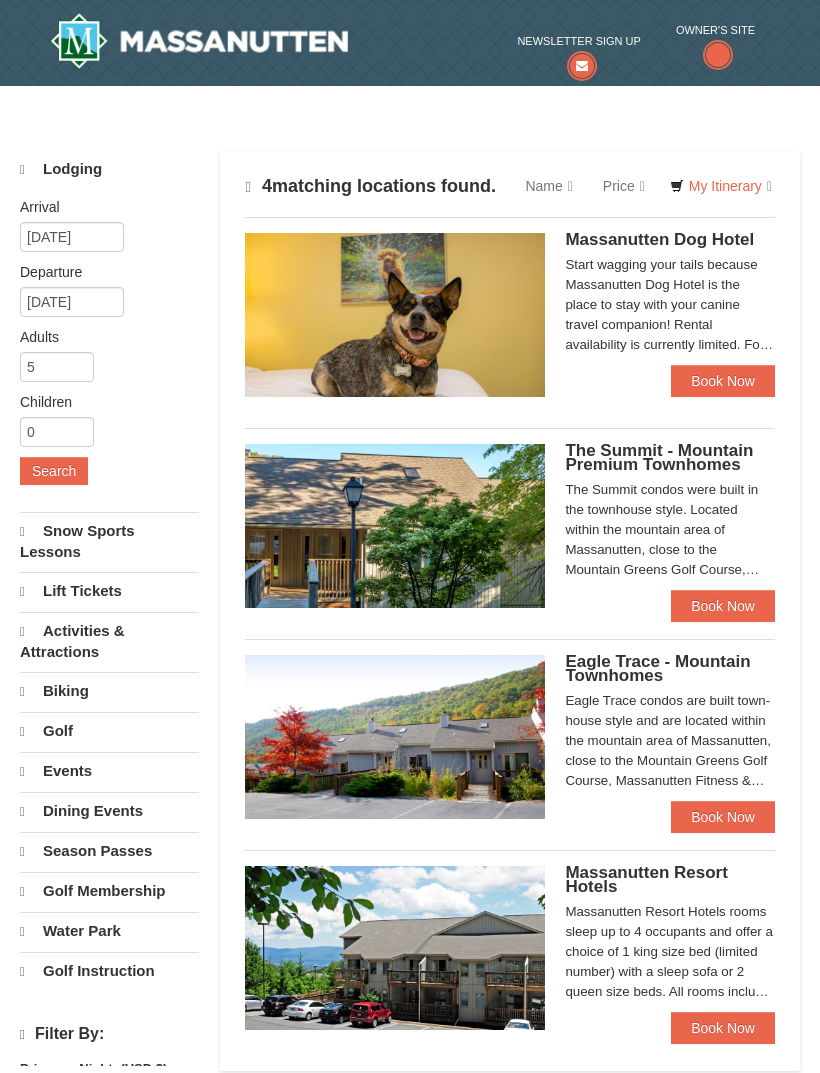 scroll, scrollTop: 0, scrollLeft: 0, axis: both 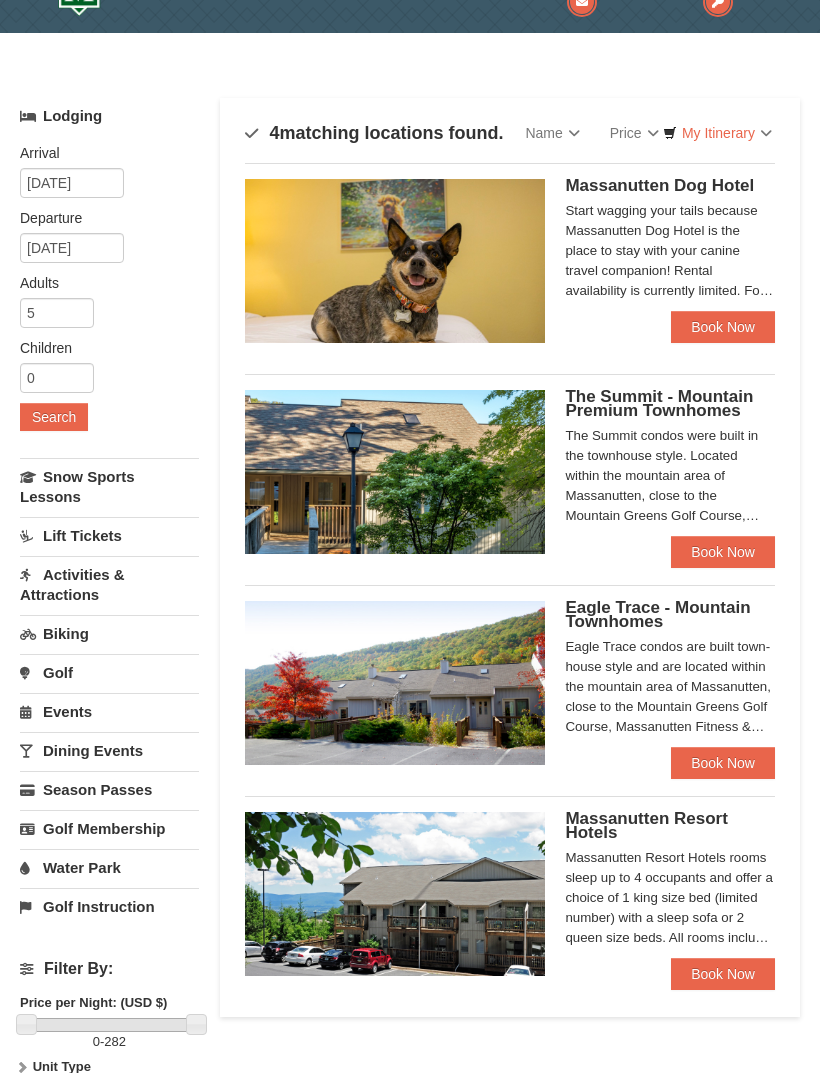 click at bounding box center (395, 472) 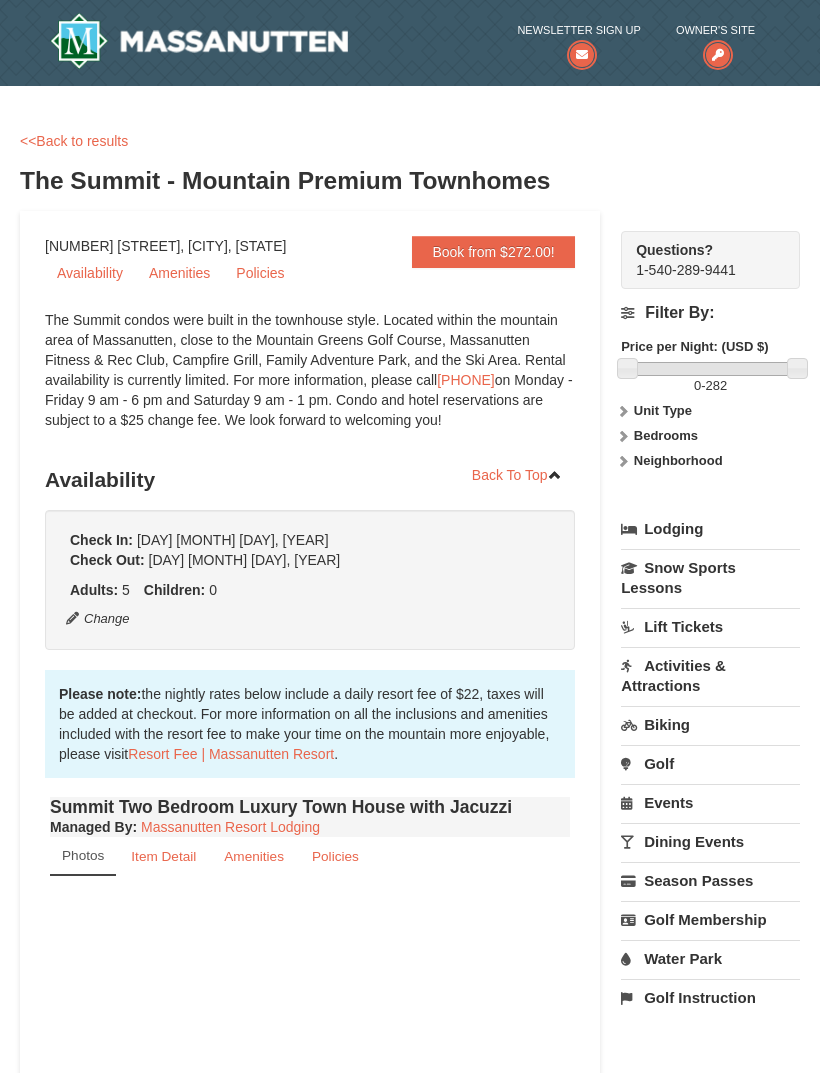 scroll, scrollTop: 0, scrollLeft: 0, axis: both 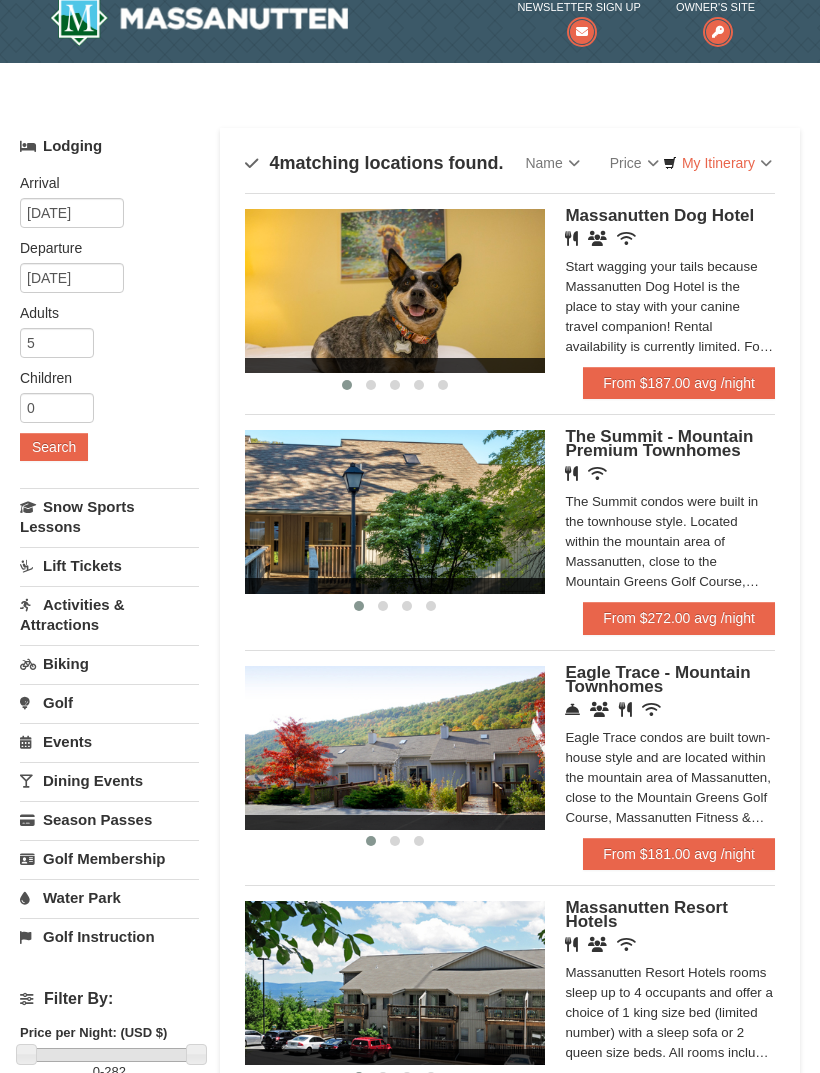 click at bounding box center (395, 748) 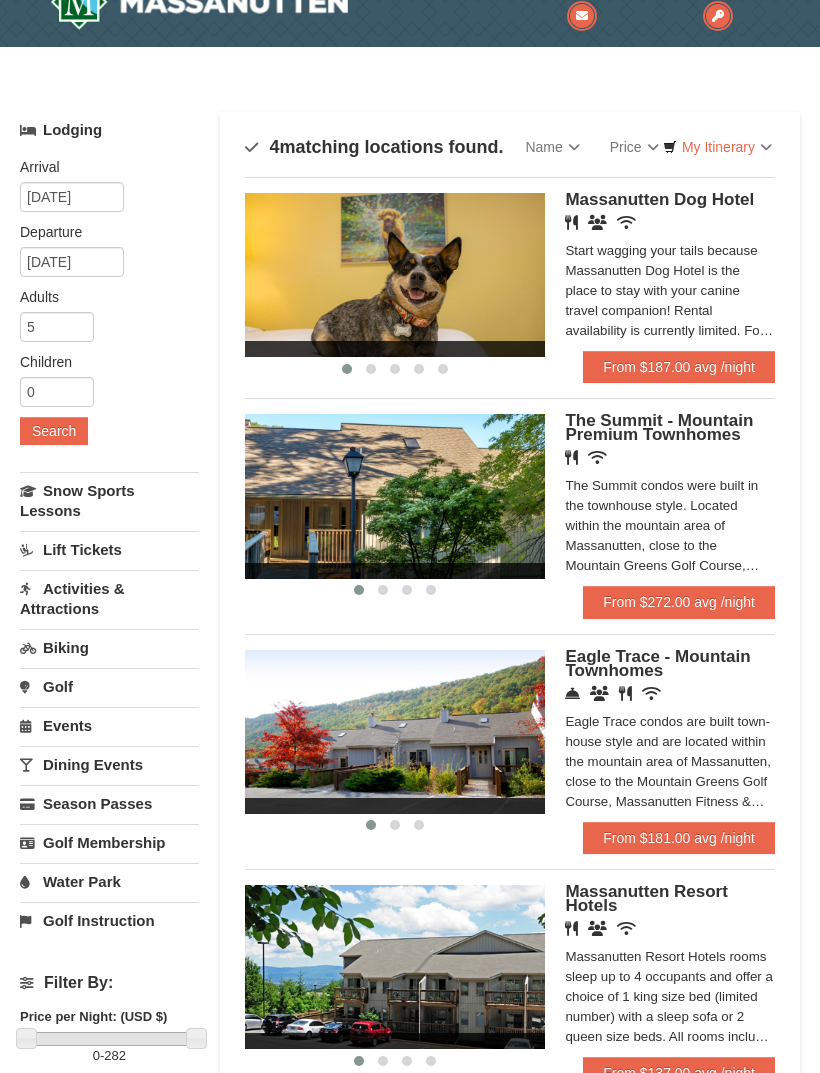 scroll, scrollTop: 51, scrollLeft: 0, axis: vertical 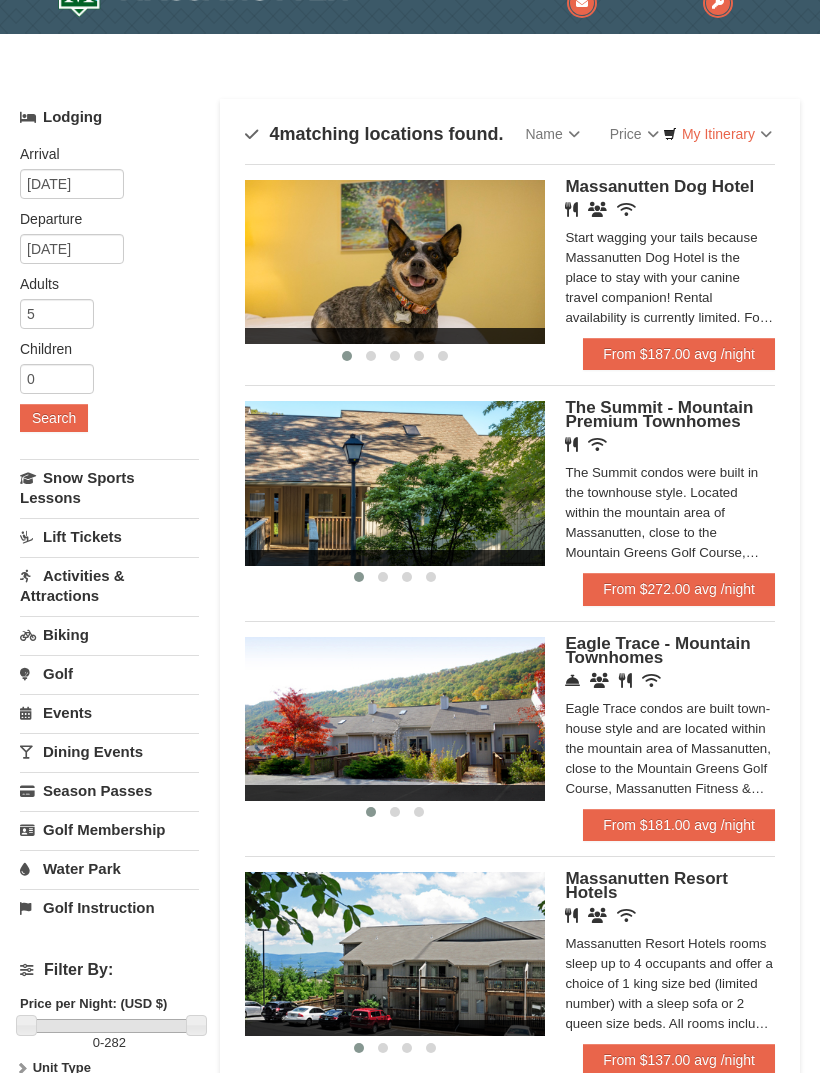 click on "Activities & Attractions" at bounding box center [109, 586] 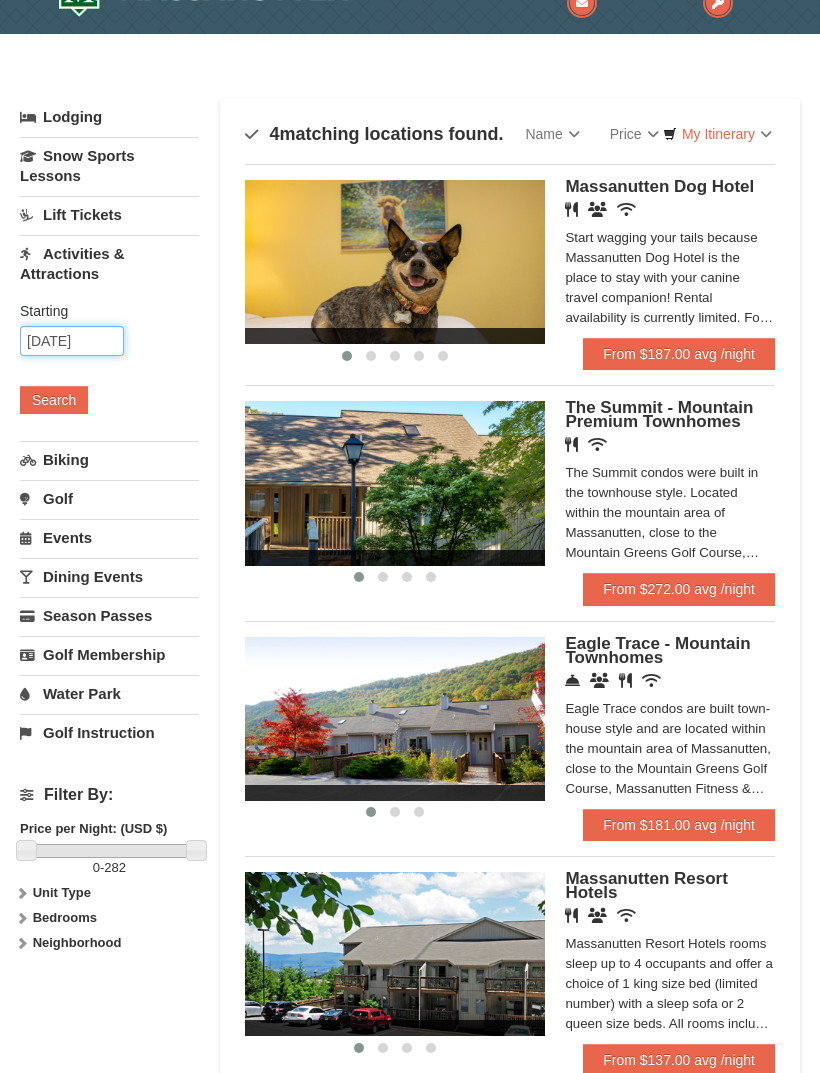 click on "[DATE]" at bounding box center (72, 341) 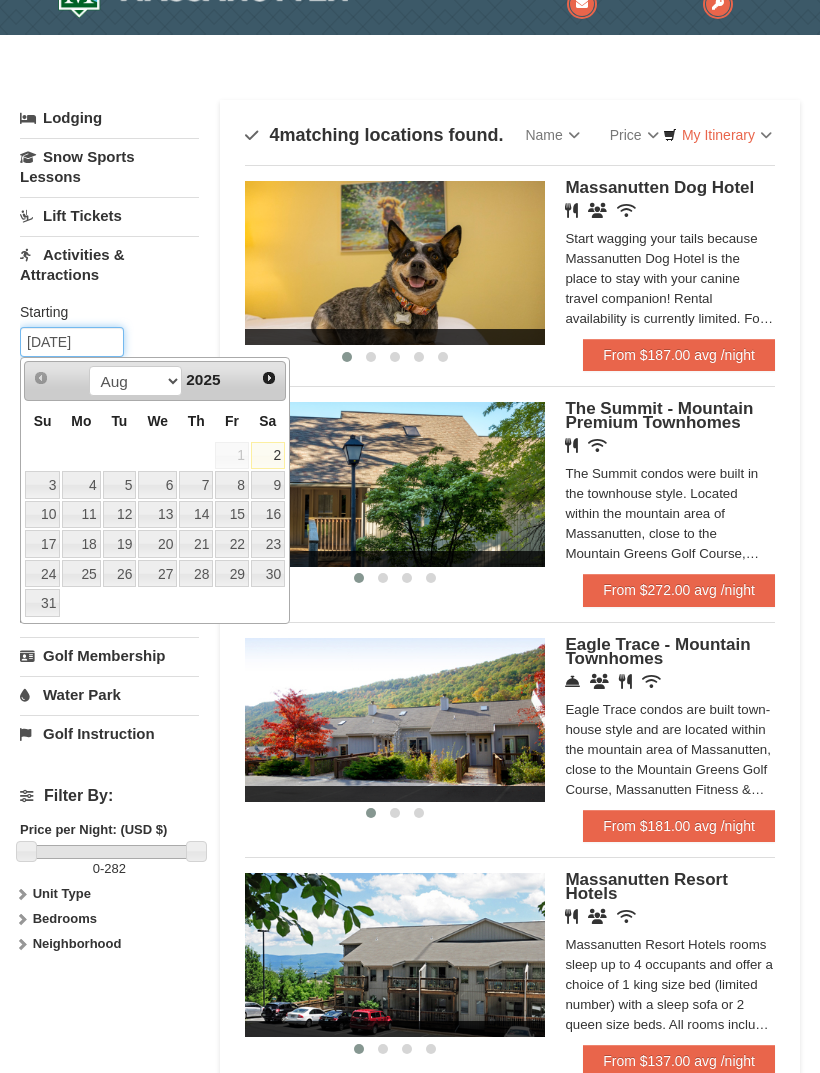 scroll, scrollTop: 0, scrollLeft: 0, axis: both 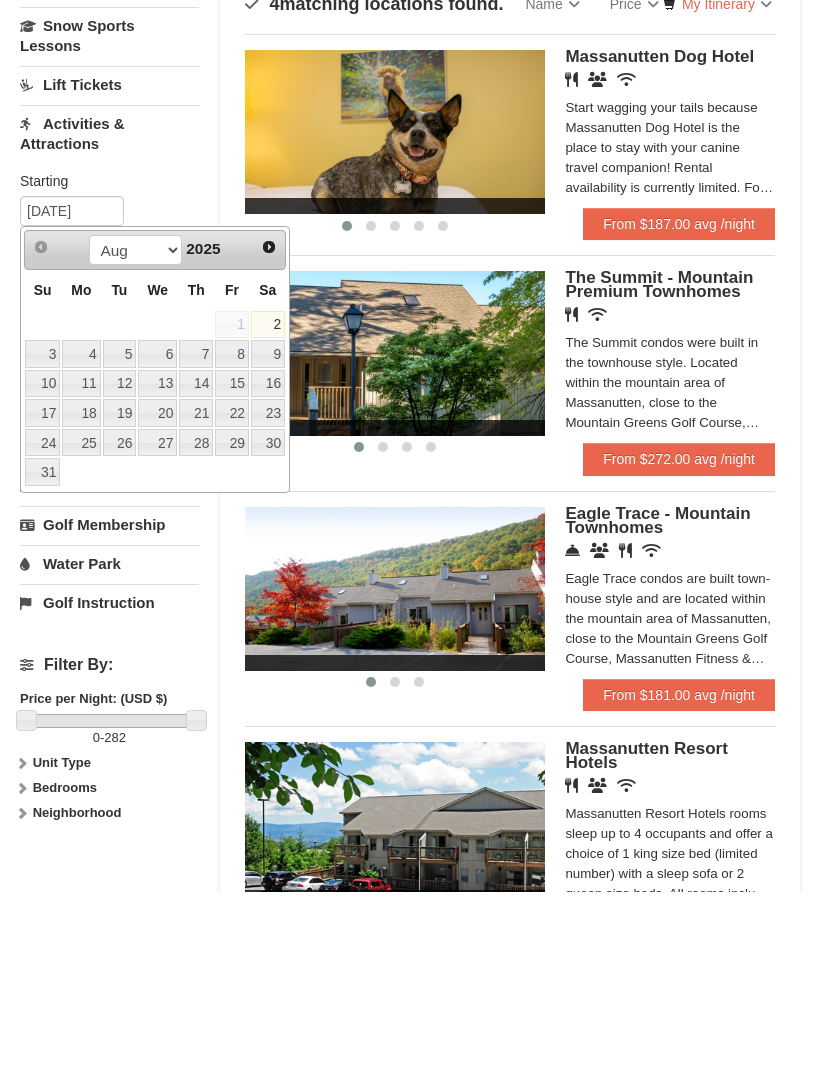 click on "2025" at bounding box center (203, 430) 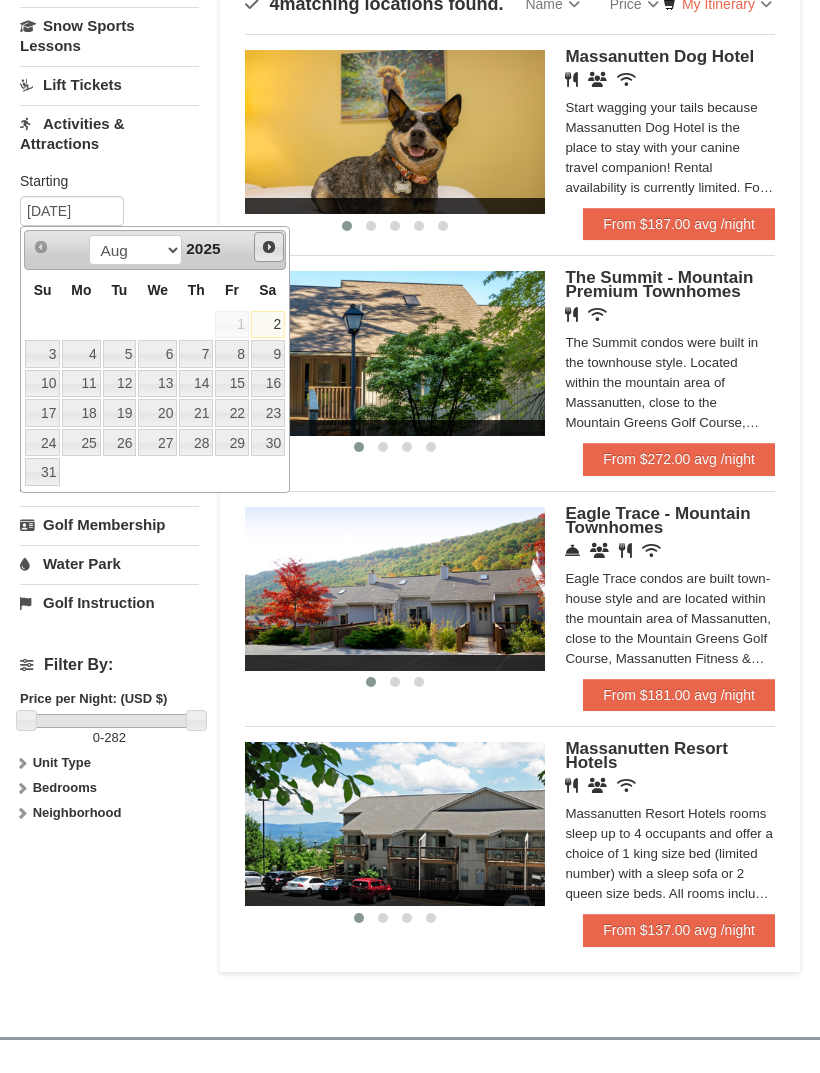 click on "Next" at bounding box center [269, 247] 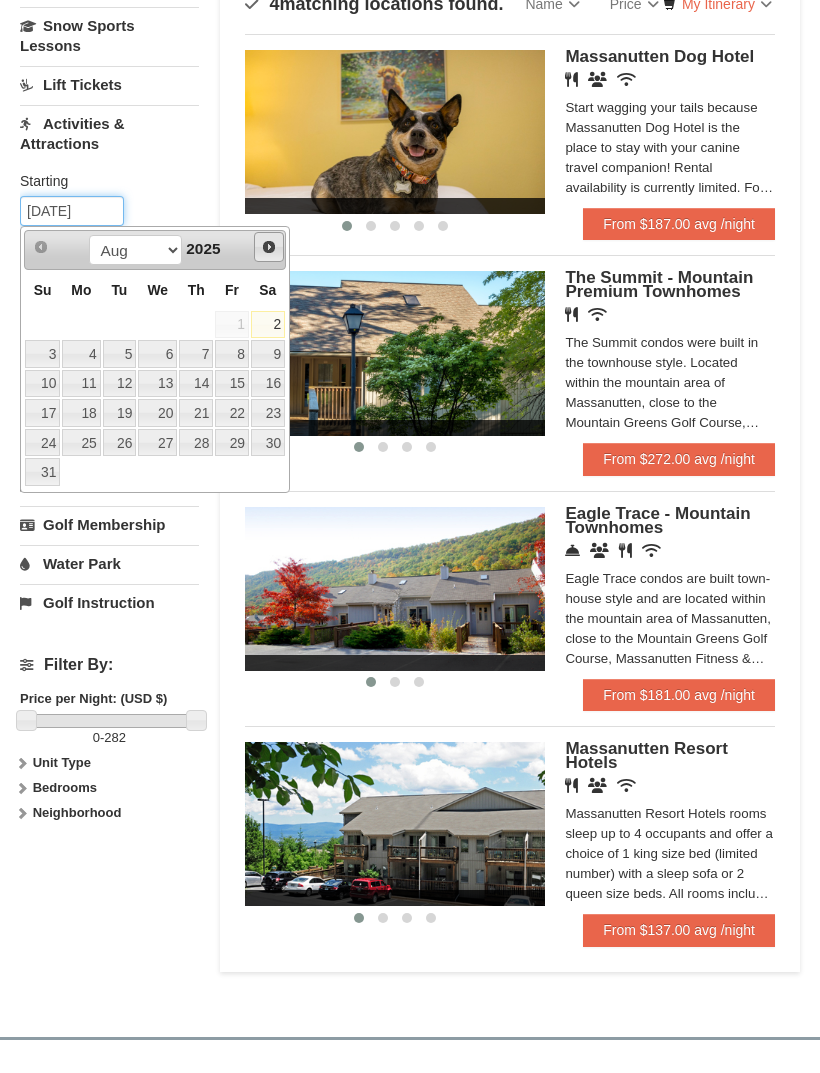 scroll, scrollTop: 181, scrollLeft: 0, axis: vertical 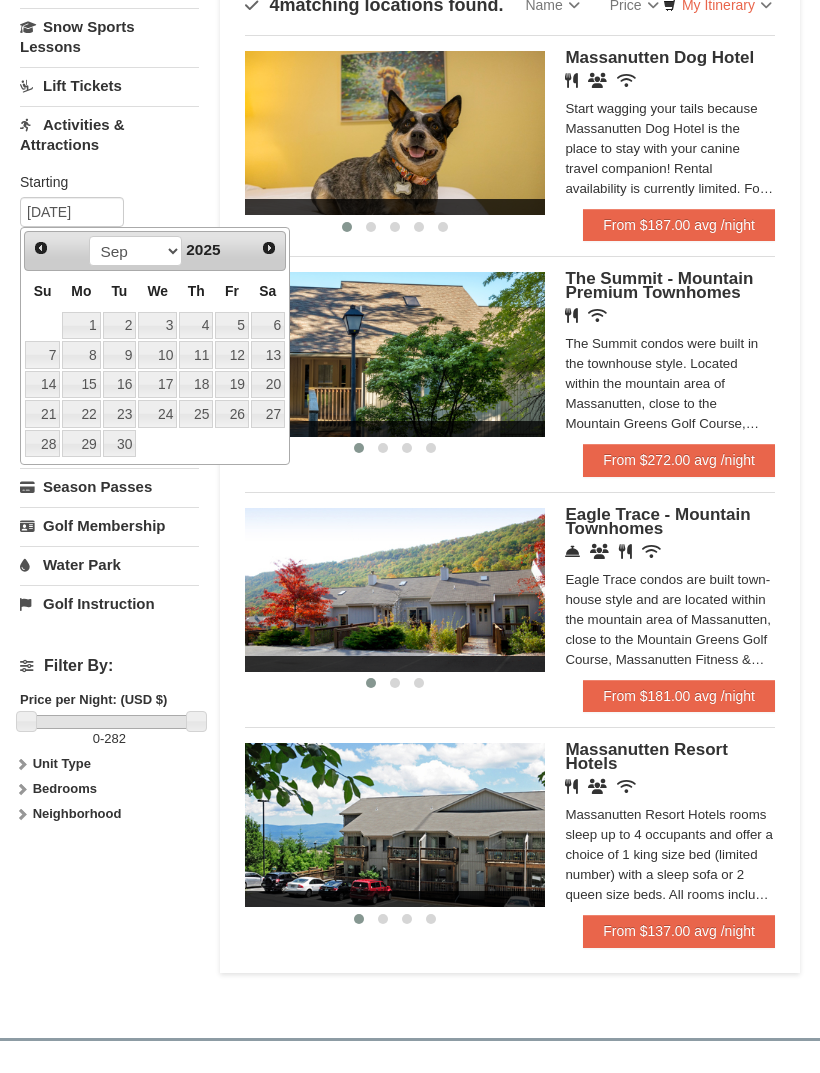 click on "Next" at bounding box center (269, 248) 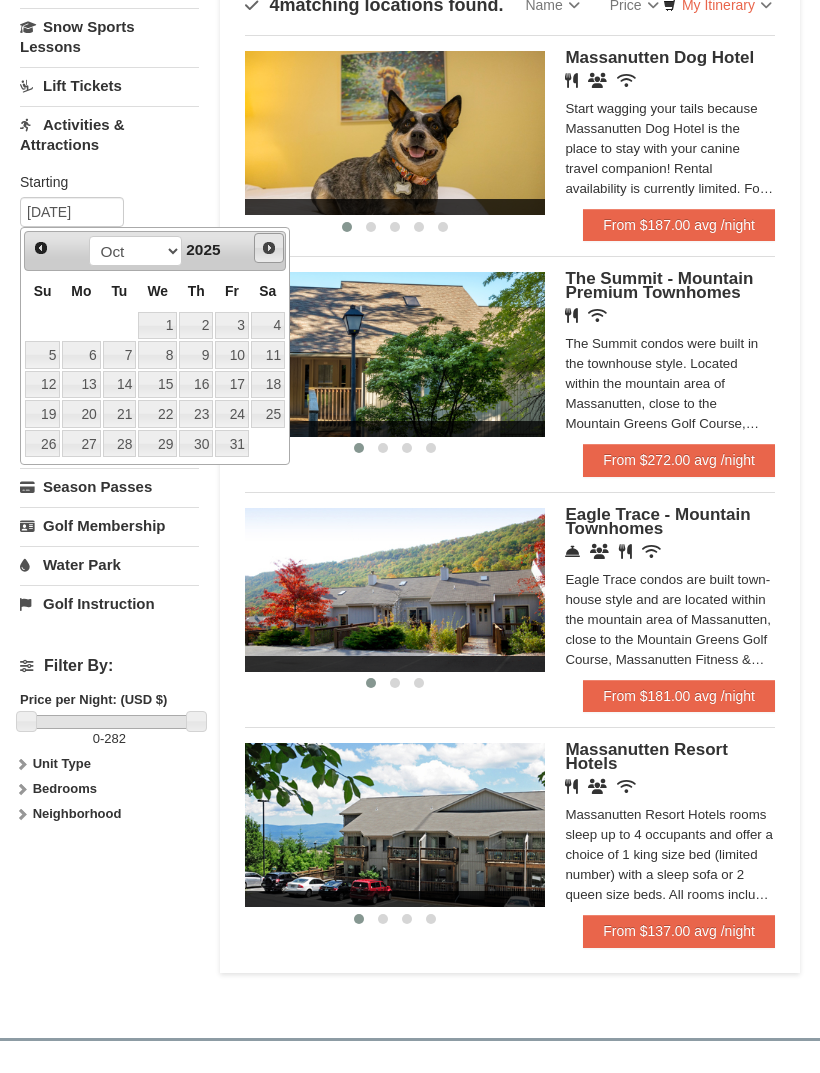 click on "Next" at bounding box center [269, 248] 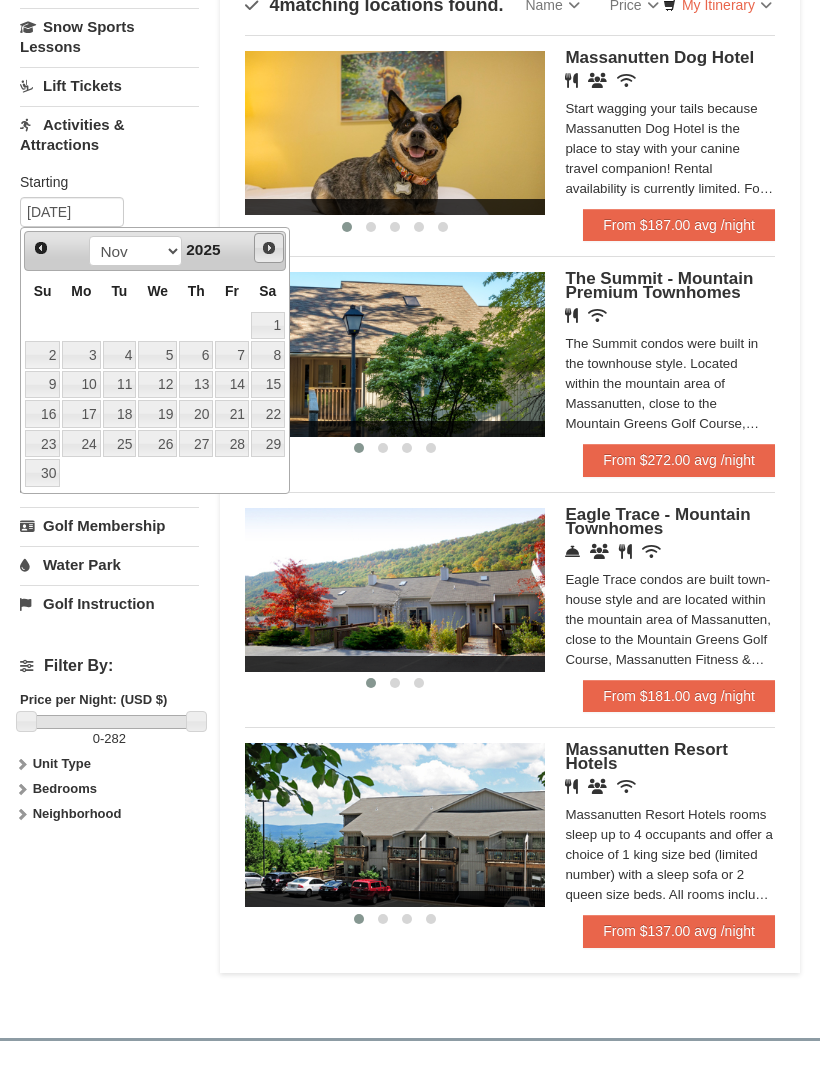 click on "Next" at bounding box center [269, 248] 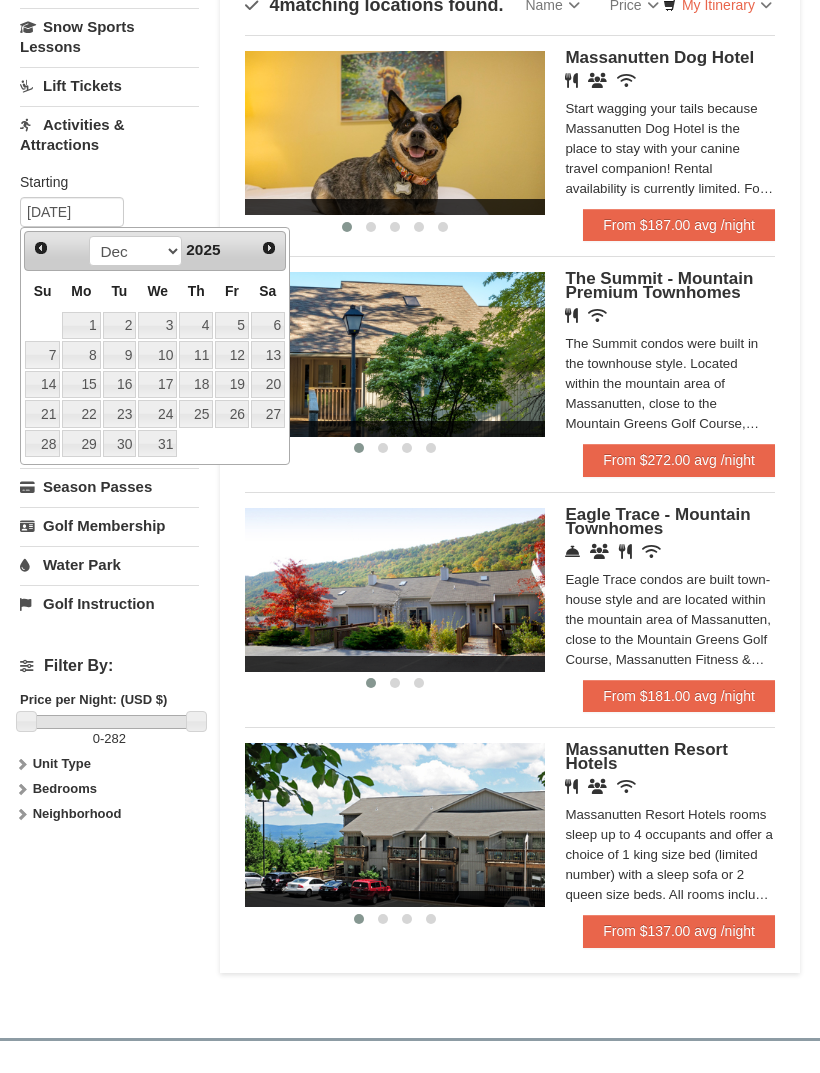 click on "Next" at bounding box center (269, 248) 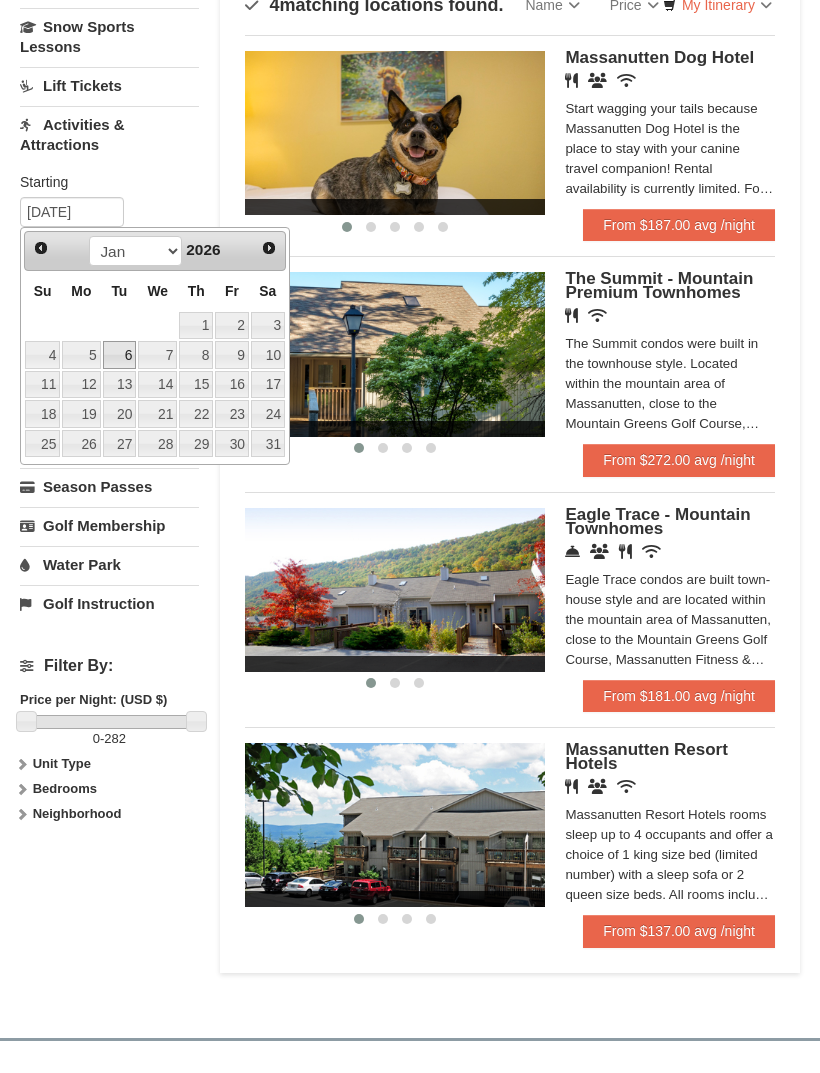click on "6" at bounding box center [120, 355] 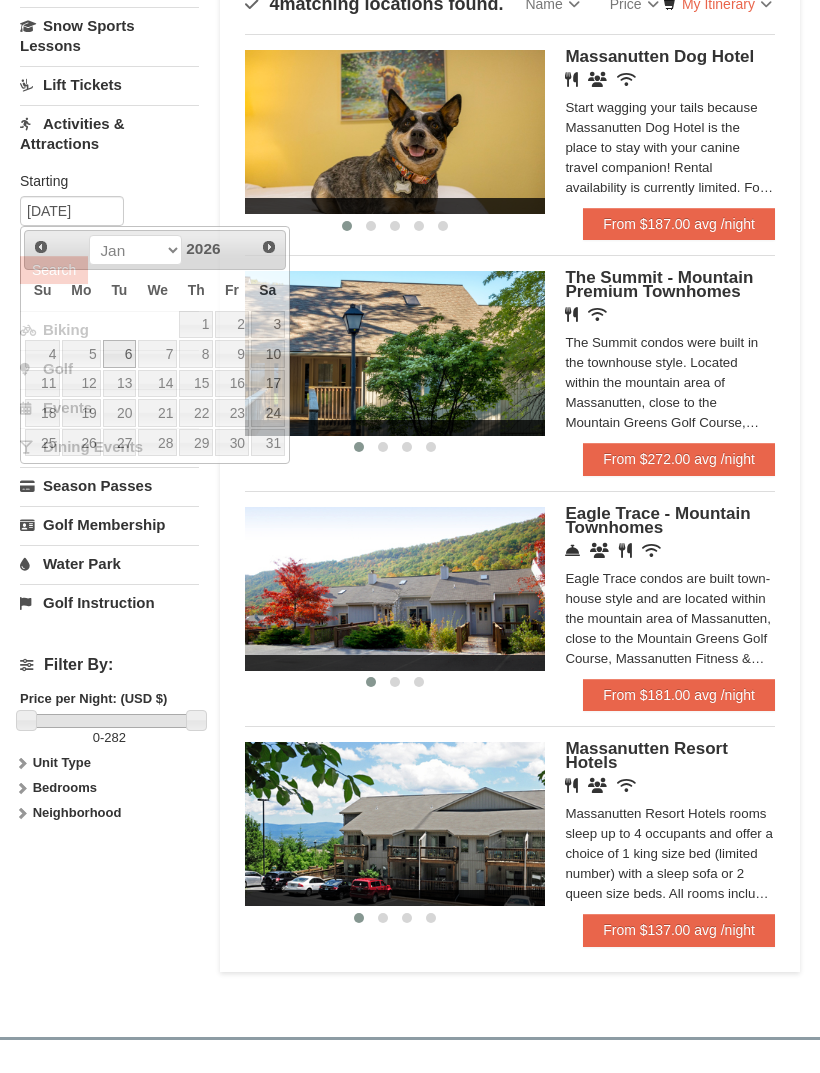 scroll, scrollTop: 182, scrollLeft: 0, axis: vertical 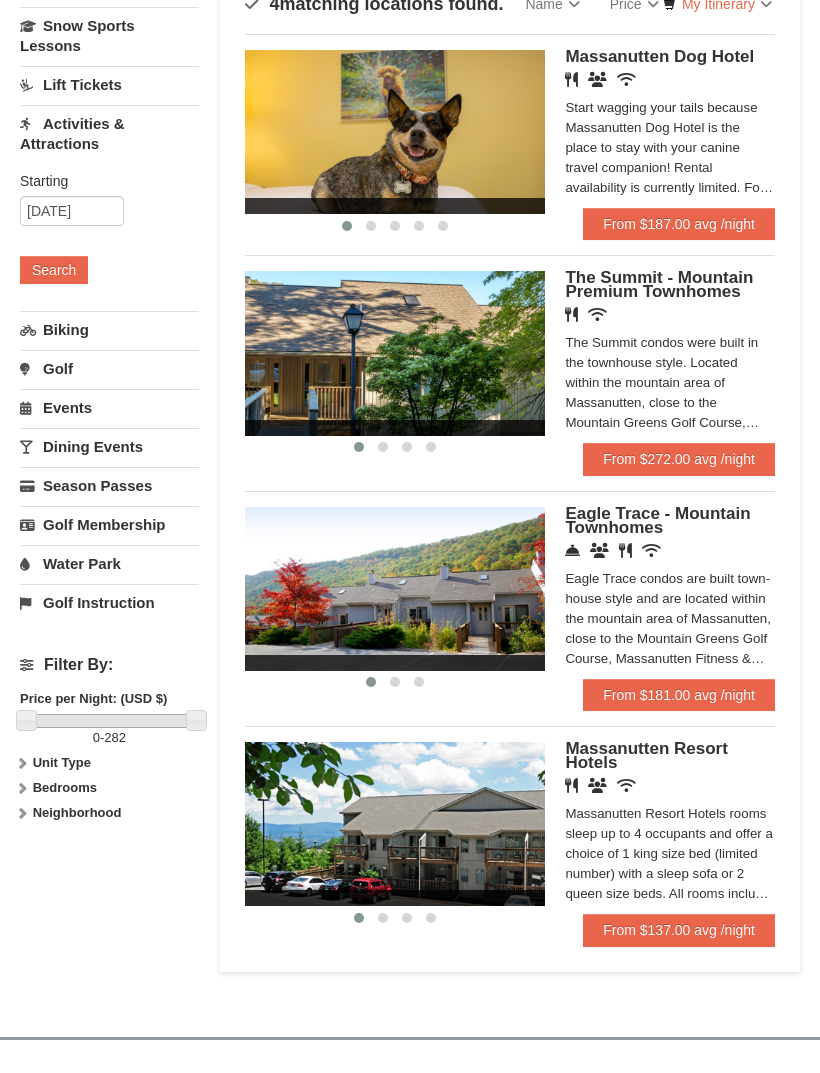 click on "Search" at bounding box center [54, 270] 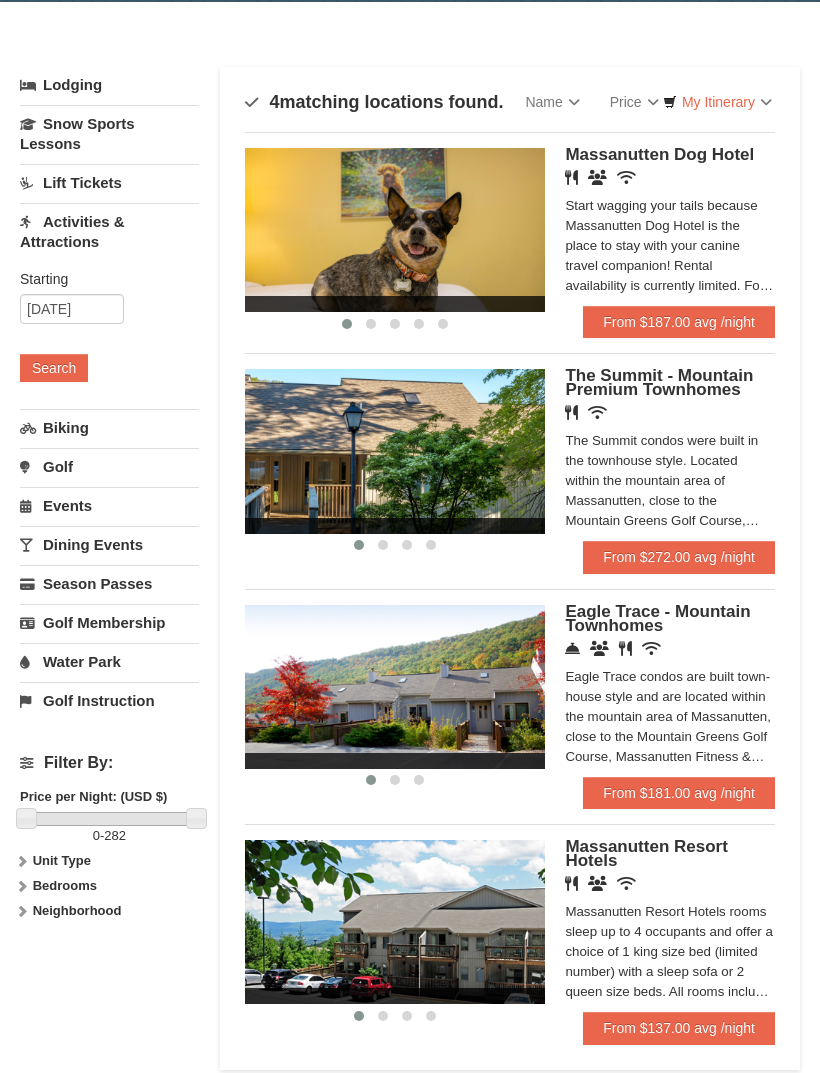 scroll, scrollTop: 0, scrollLeft: 0, axis: both 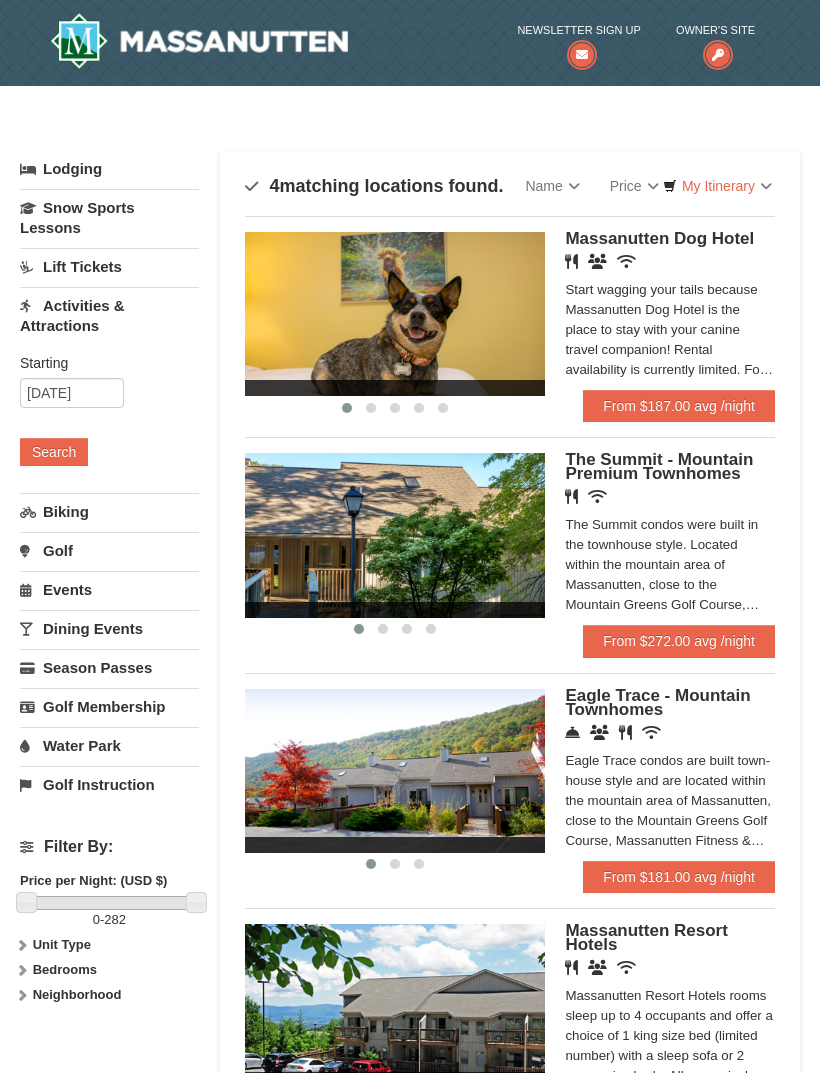 click on "Snow Sports Lessons" at bounding box center (109, 217) 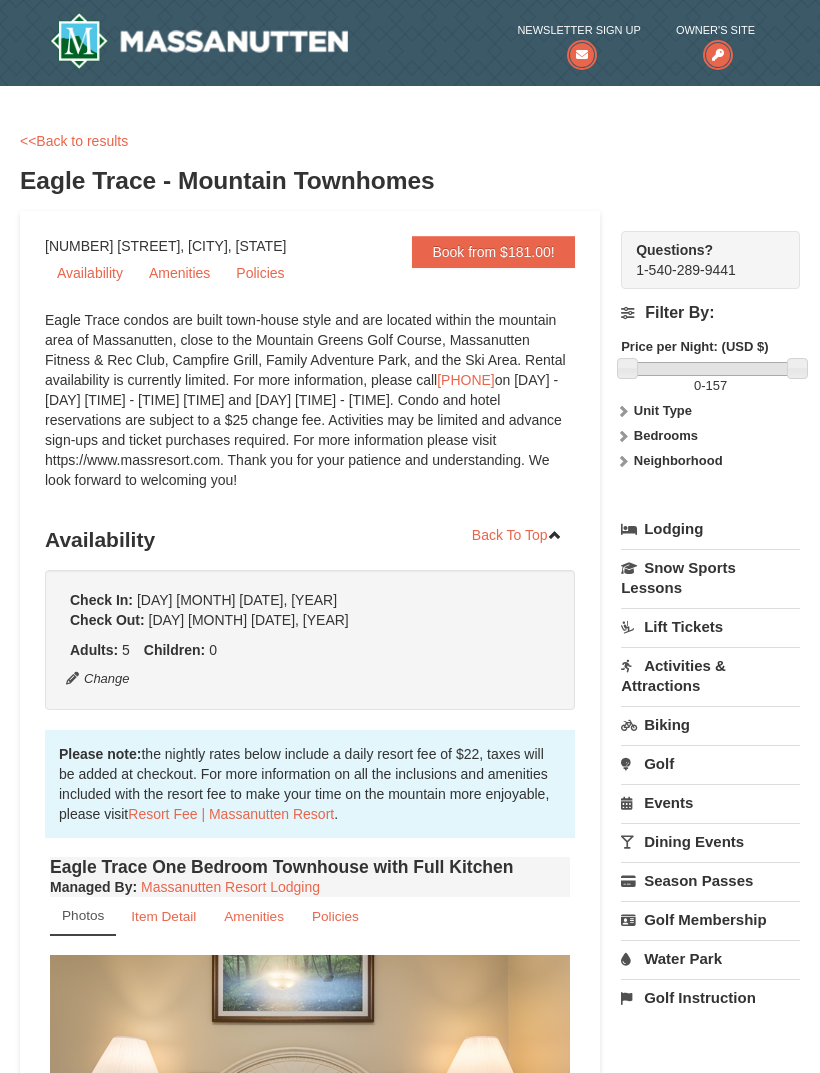 scroll, scrollTop: 0, scrollLeft: 0, axis: both 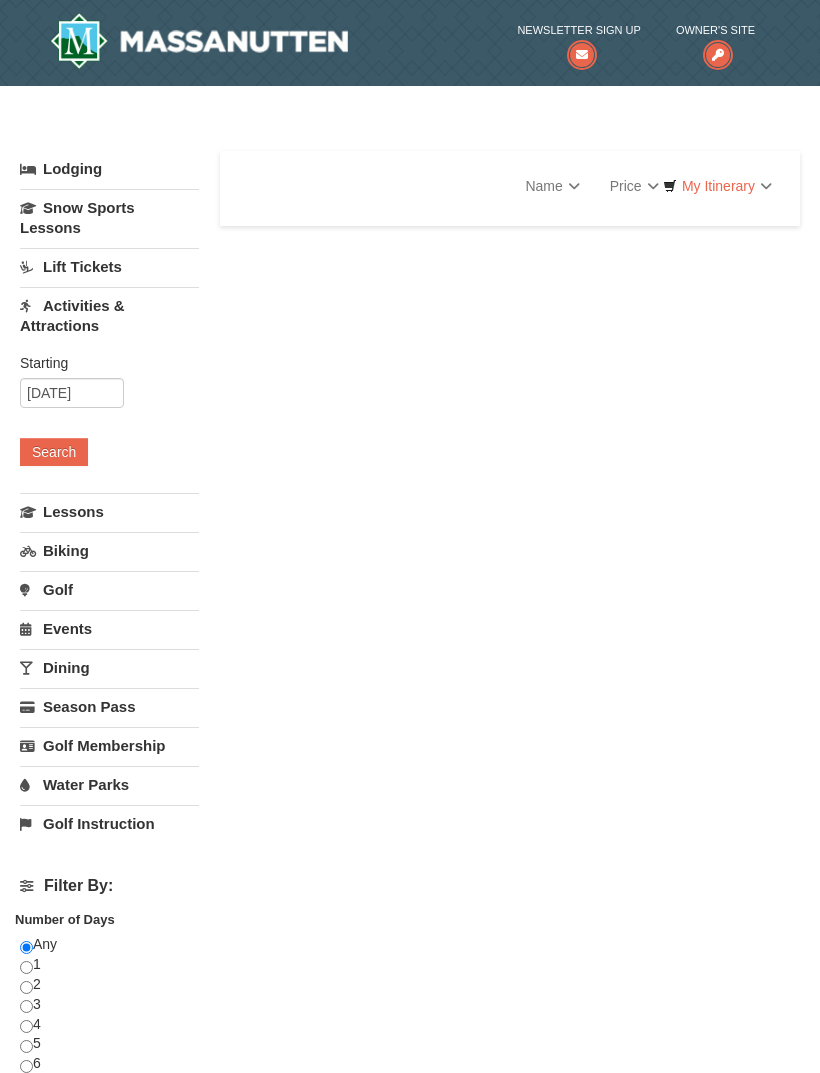 select on "8" 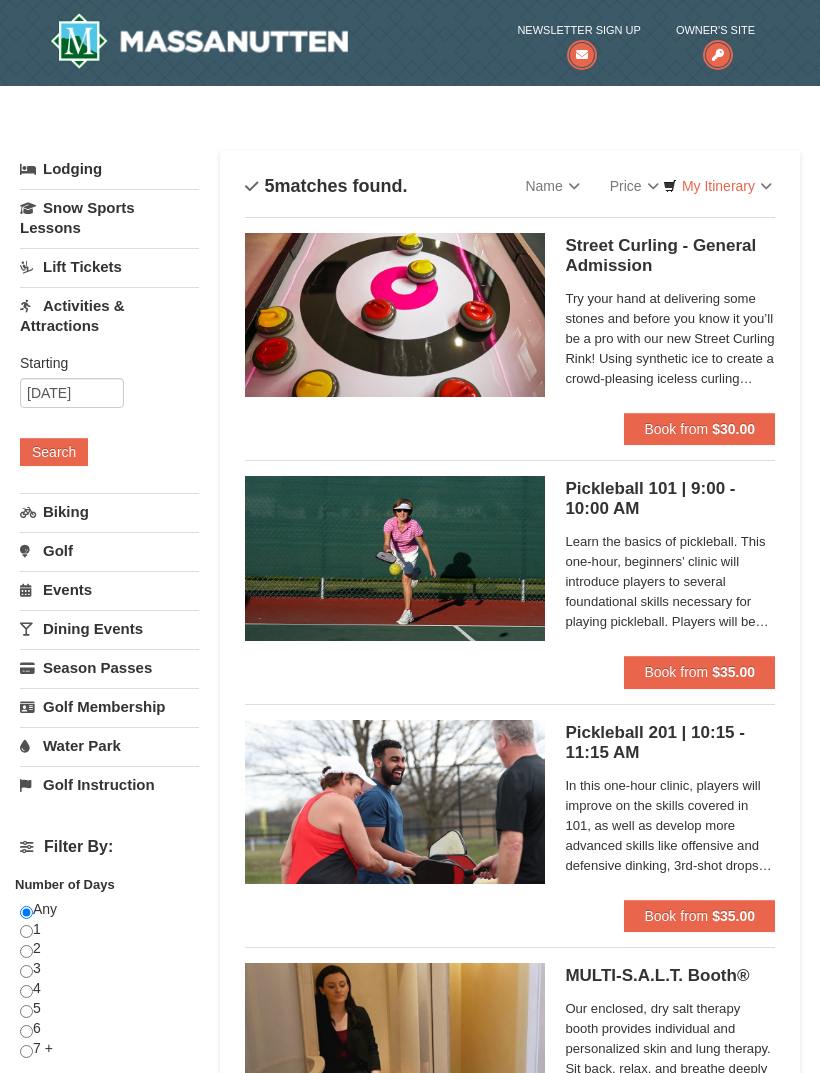 scroll, scrollTop: 0, scrollLeft: 0, axis: both 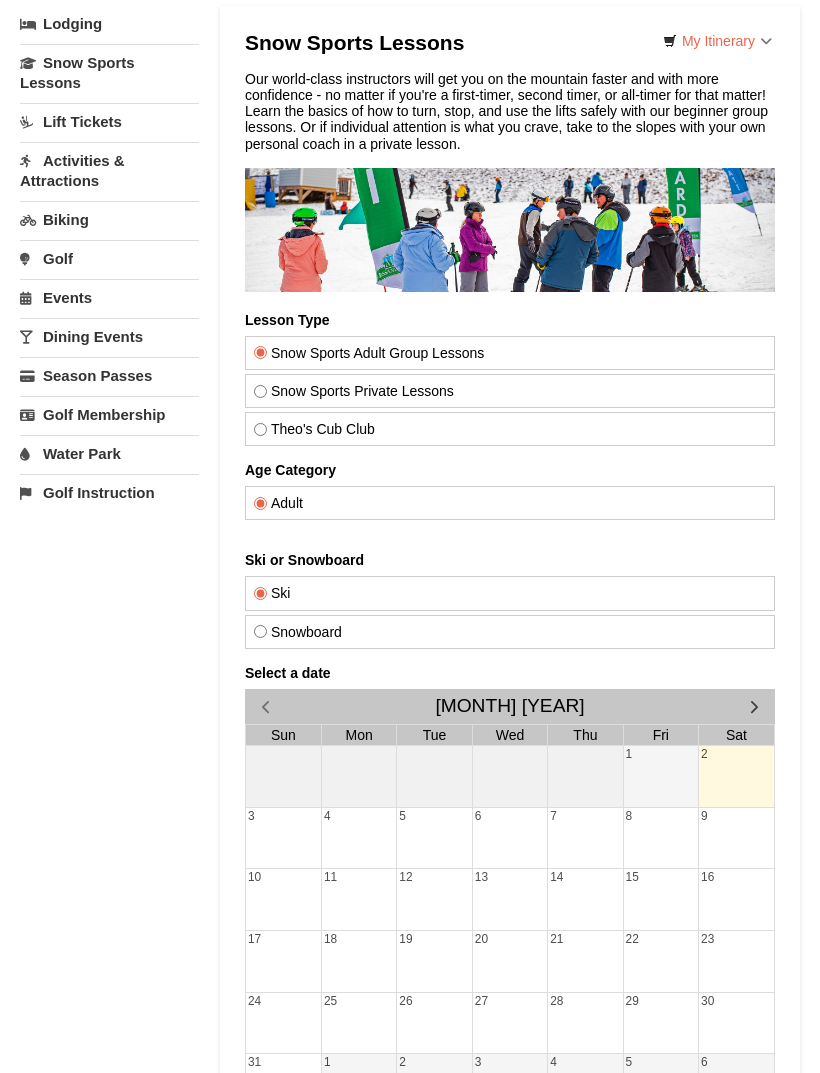 click at bounding box center [754, 706] 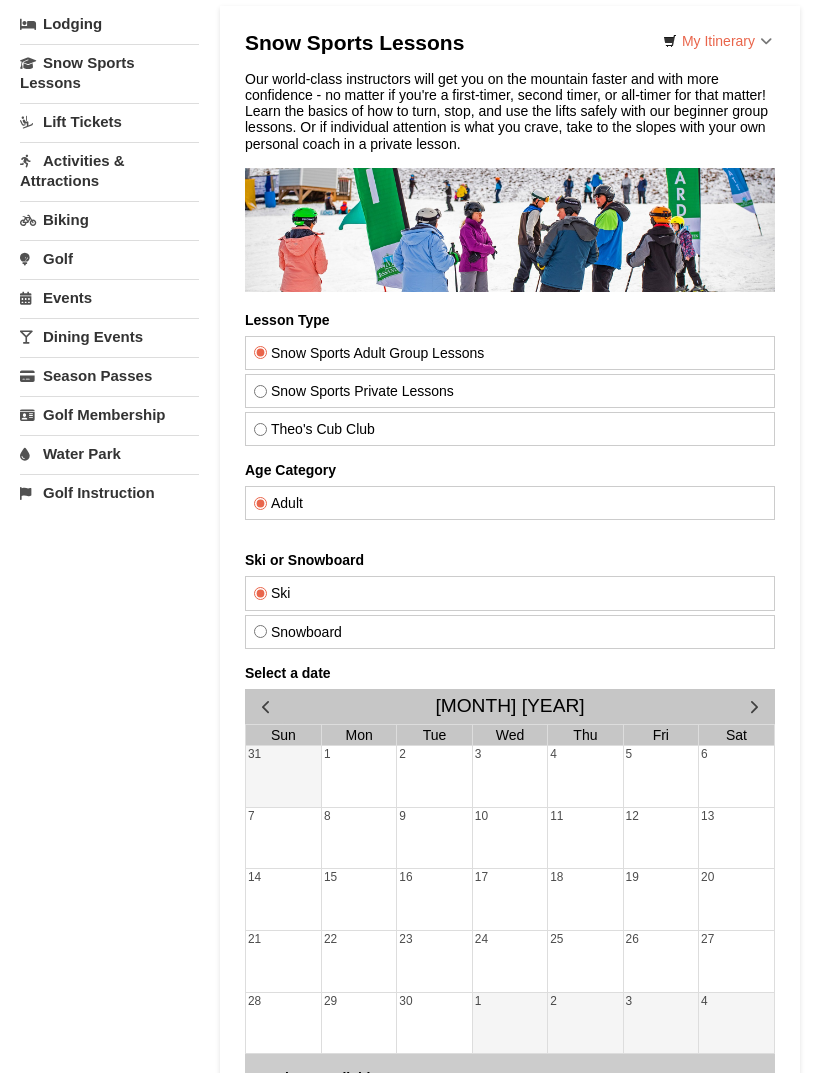 click on "Snowboard" at bounding box center (510, 632) 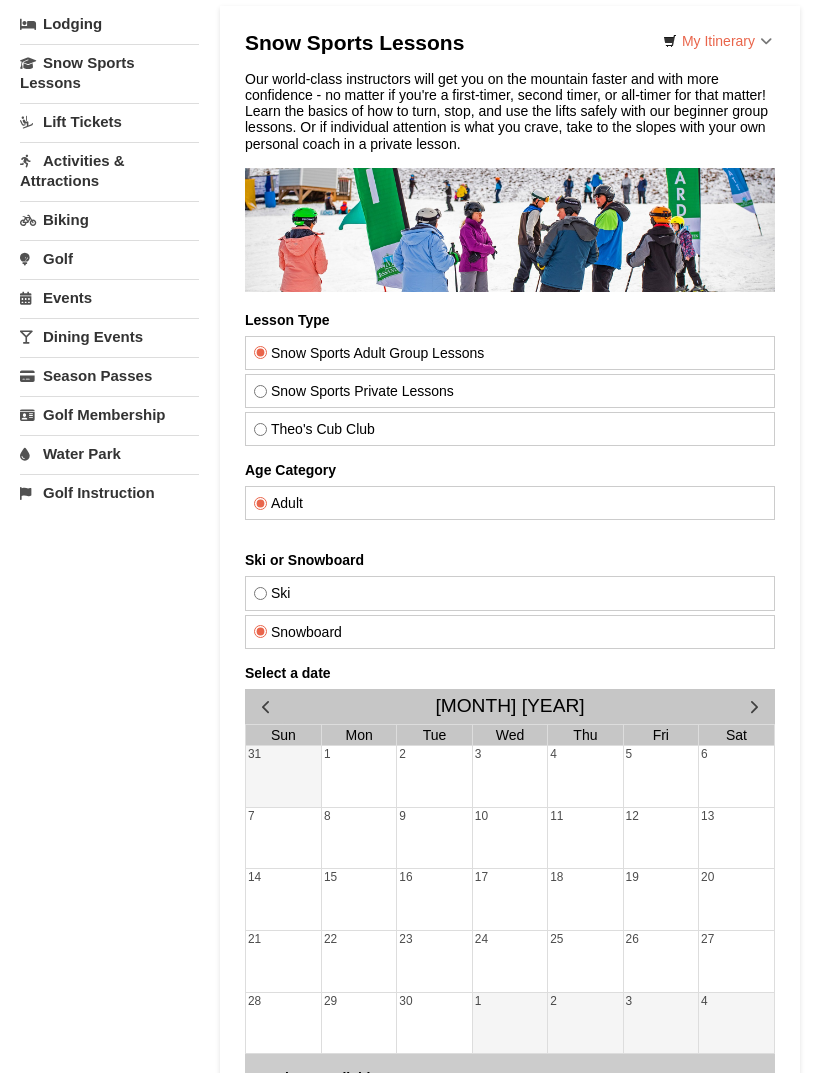 click at bounding box center (754, 706) 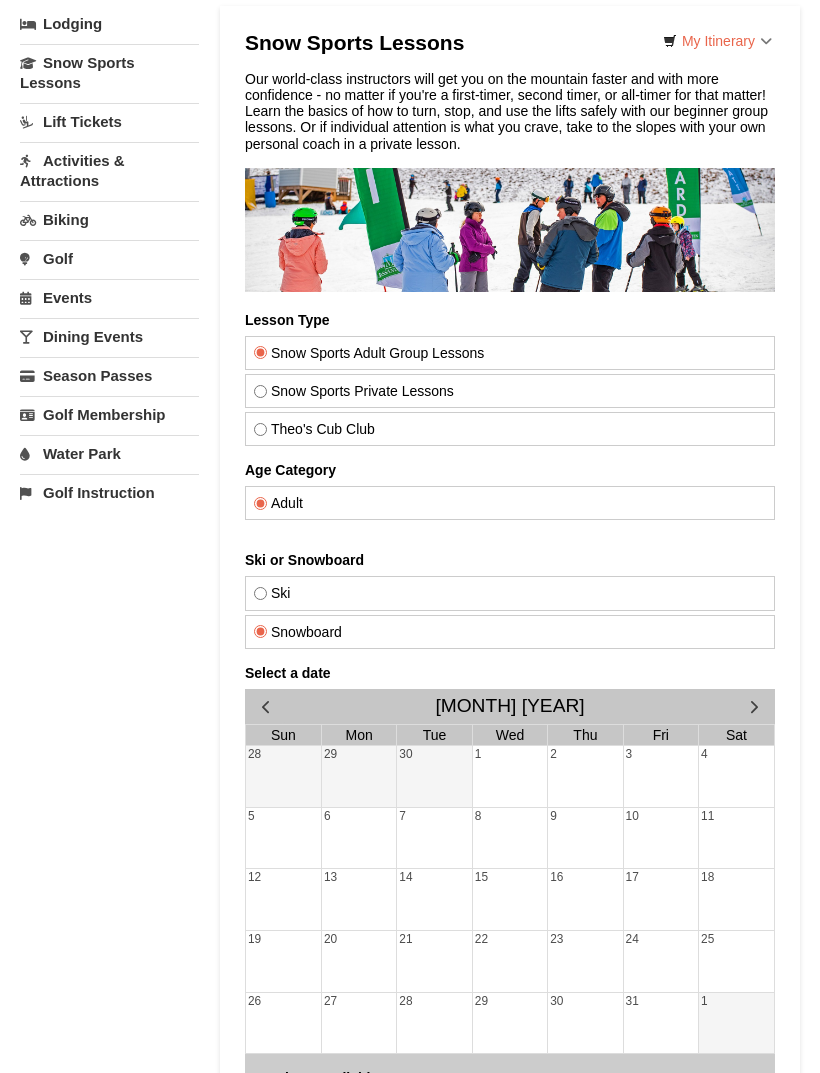 click at bounding box center (754, 706) 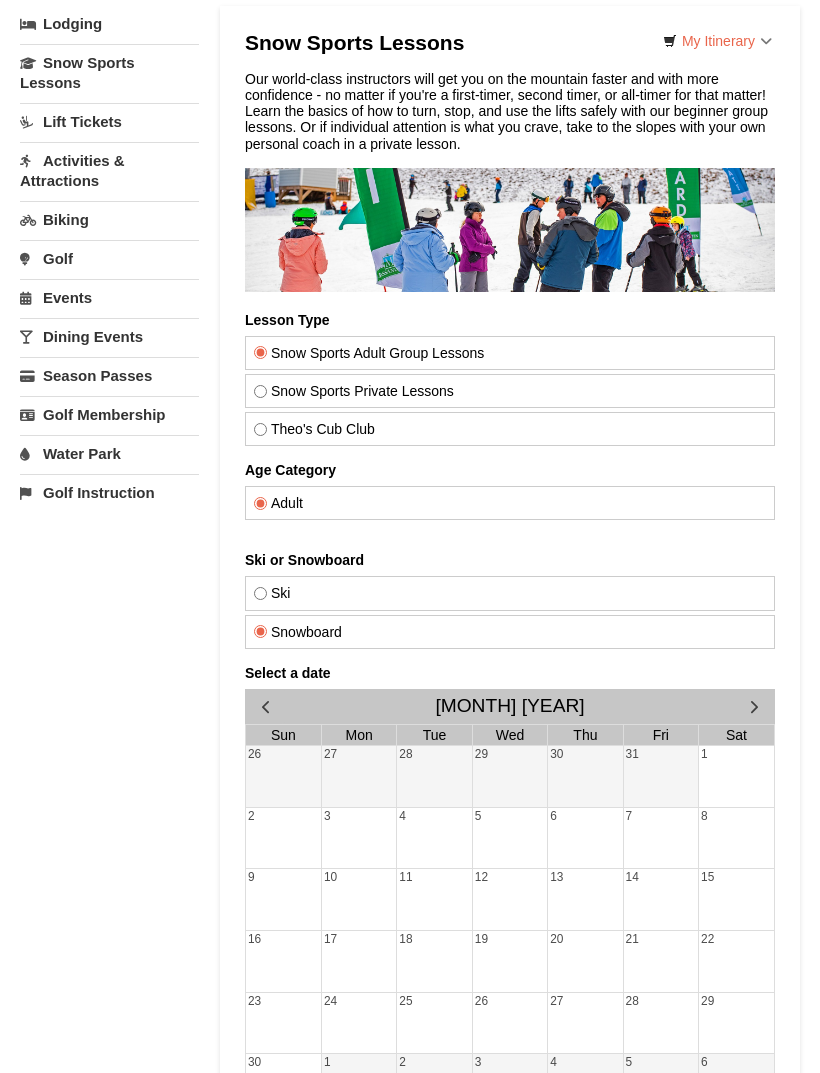 click at bounding box center (754, 706) 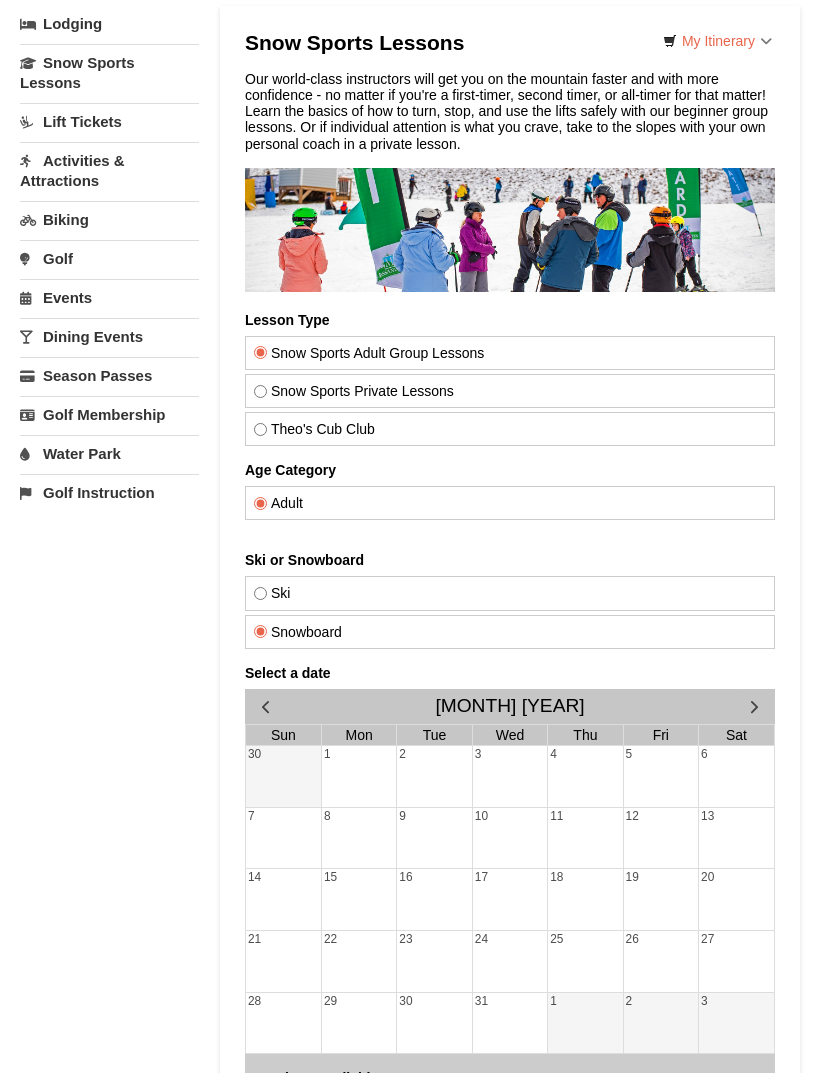 click at bounding box center (754, 706) 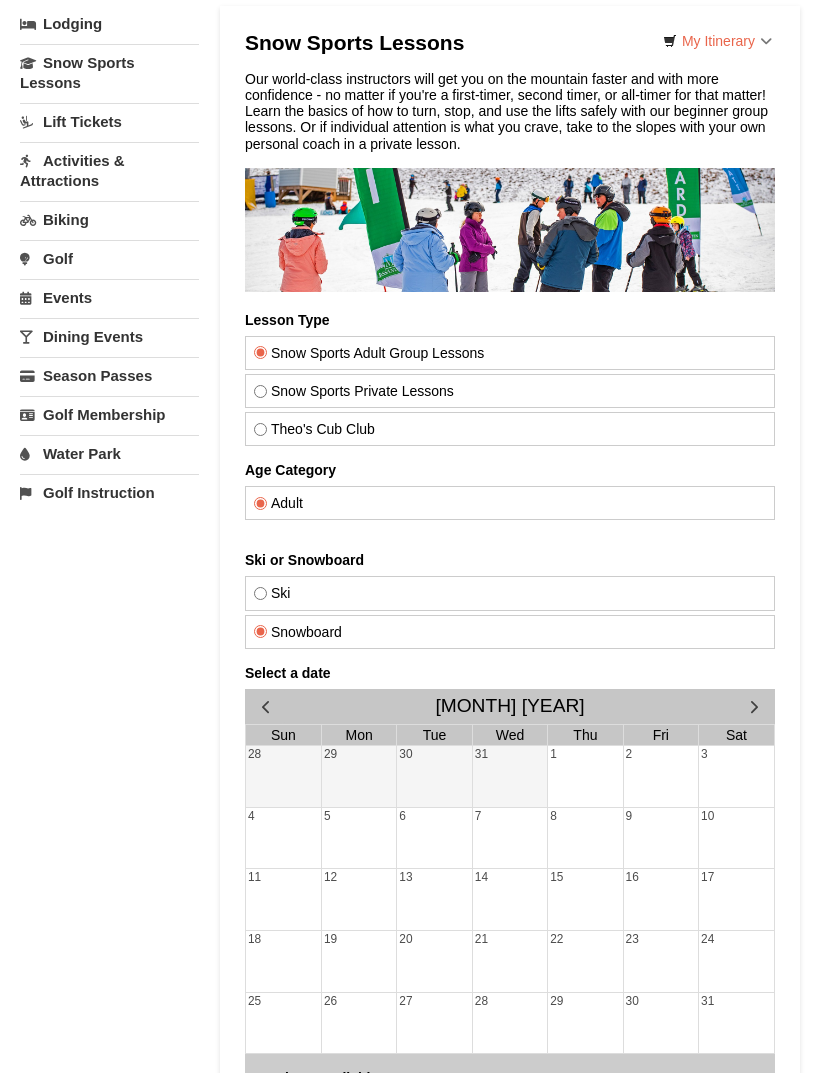 click at bounding box center [434, 840] 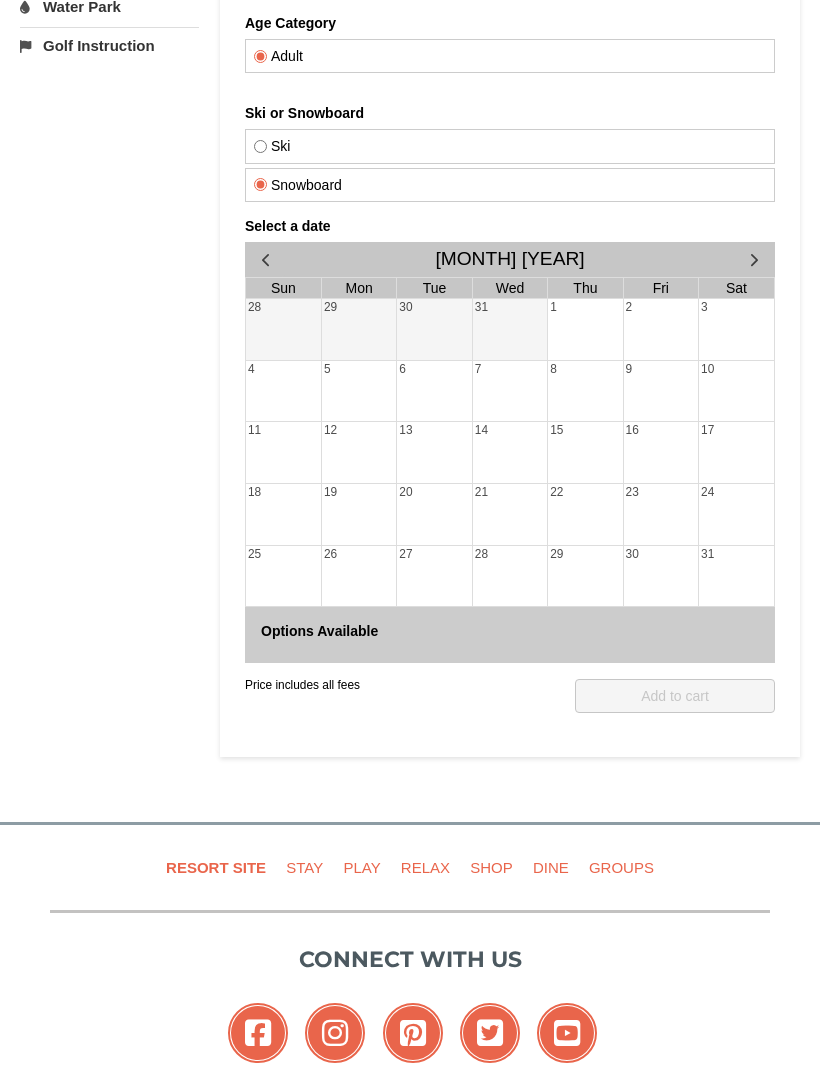 scroll, scrollTop: 579, scrollLeft: 0, axis: vertical 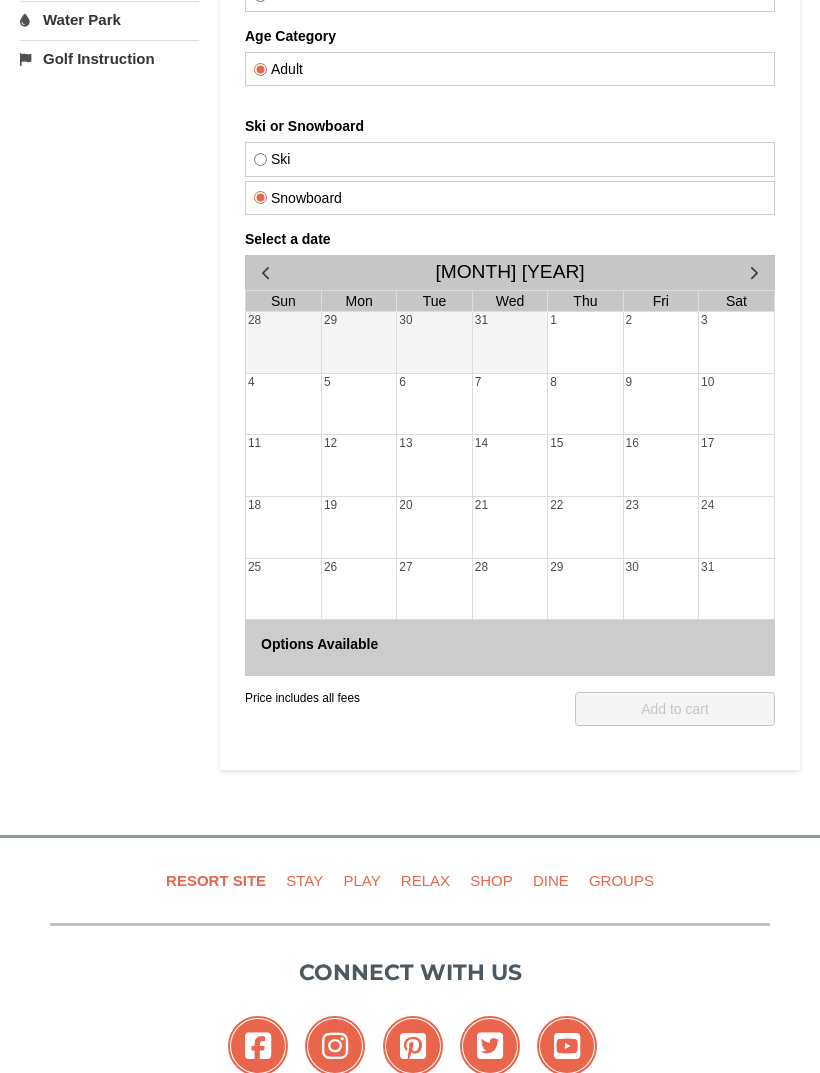 click at bounding box center [265, 272] 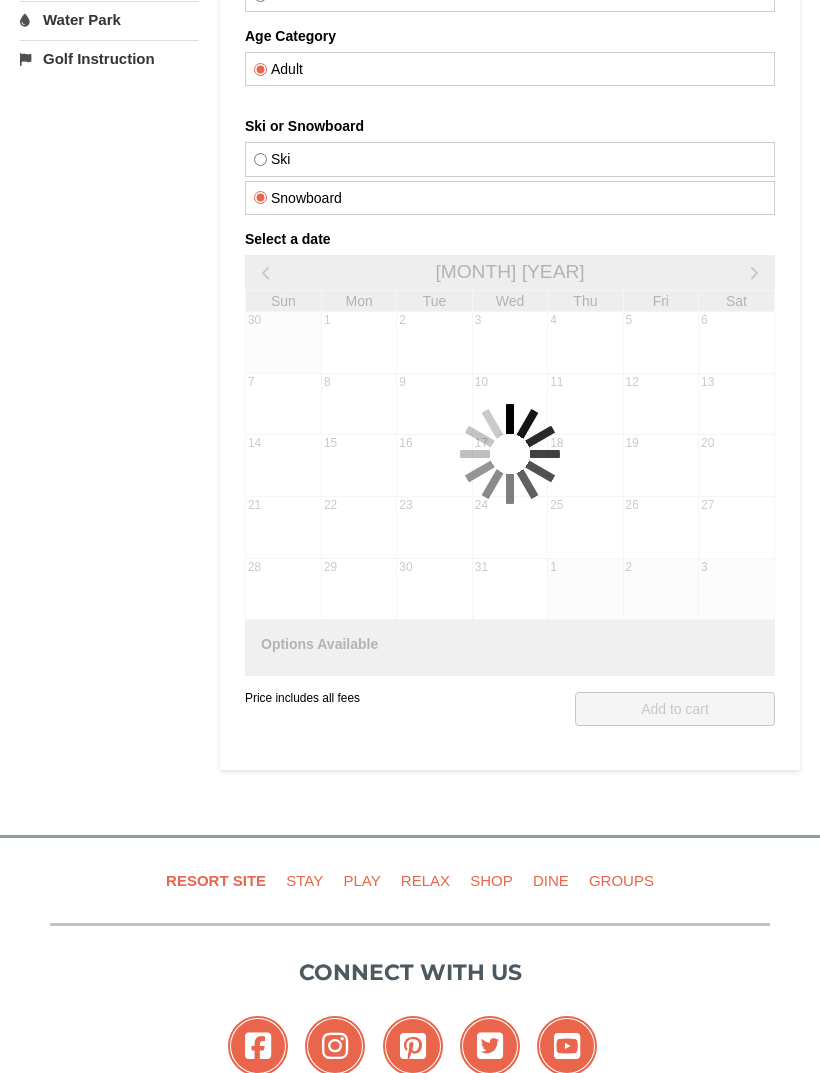 click at bounding box center (265, 272) 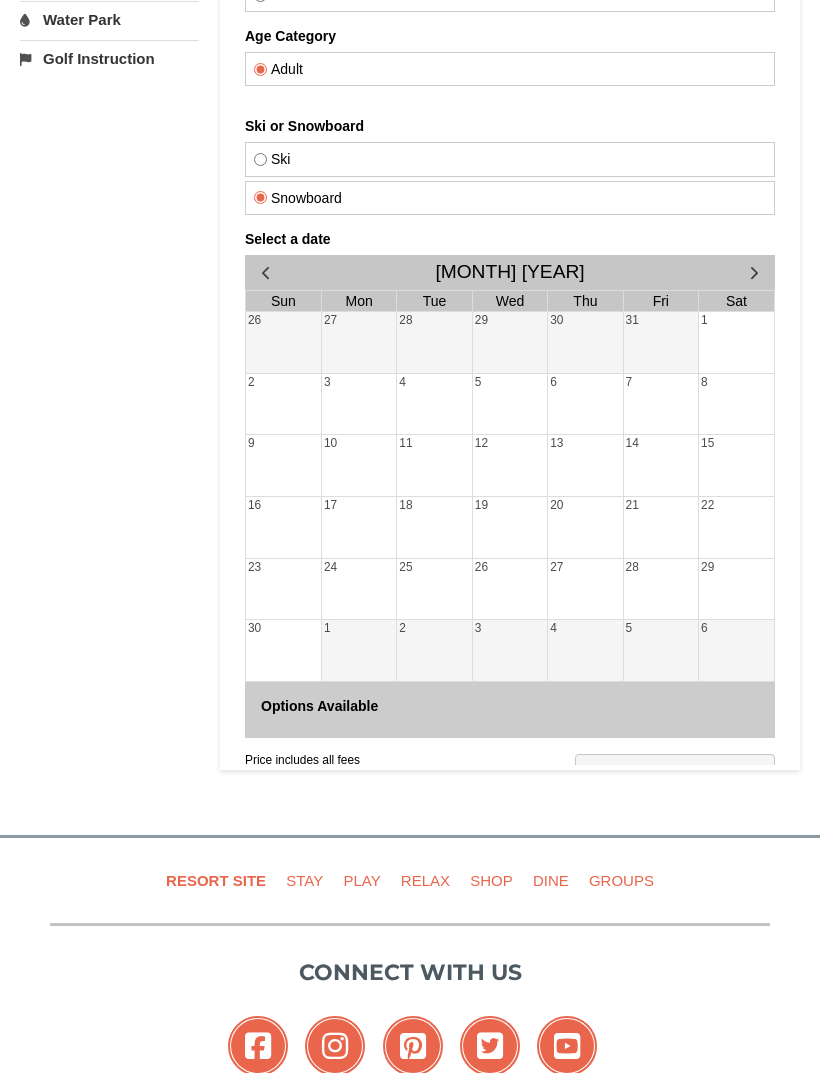 click at bounding box center (265, 272) 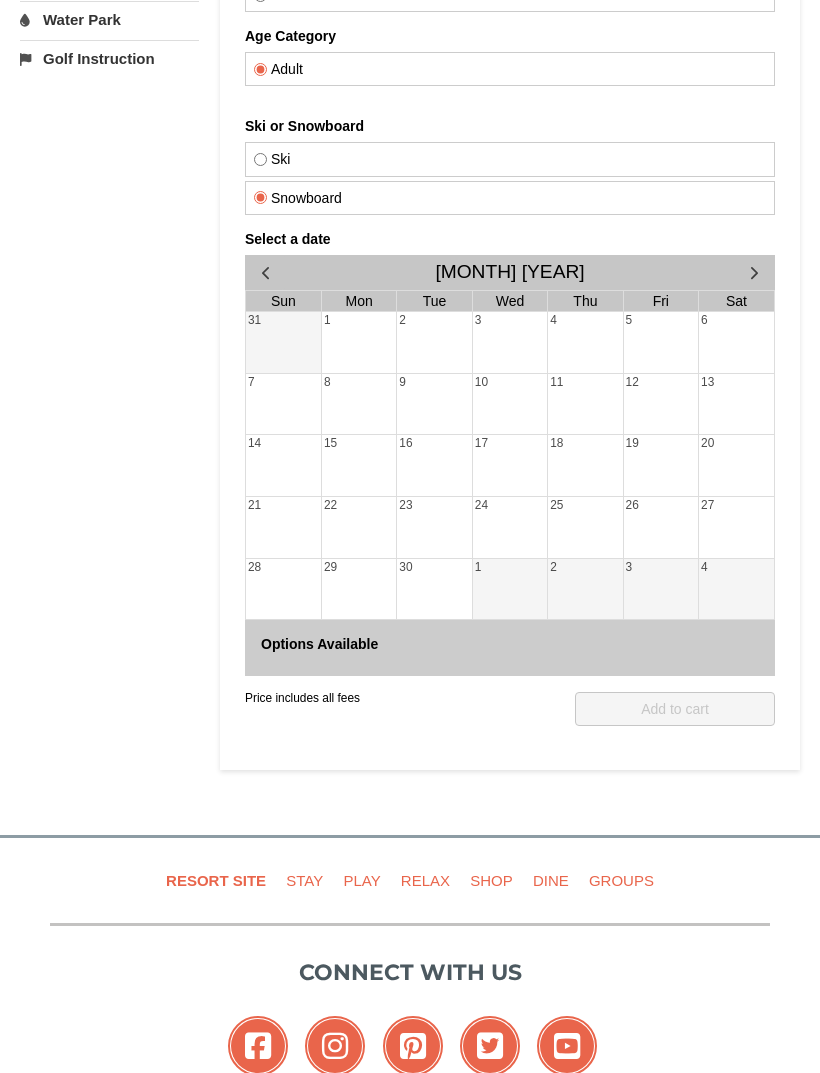 click on "16" at bounding box center (434, 444) 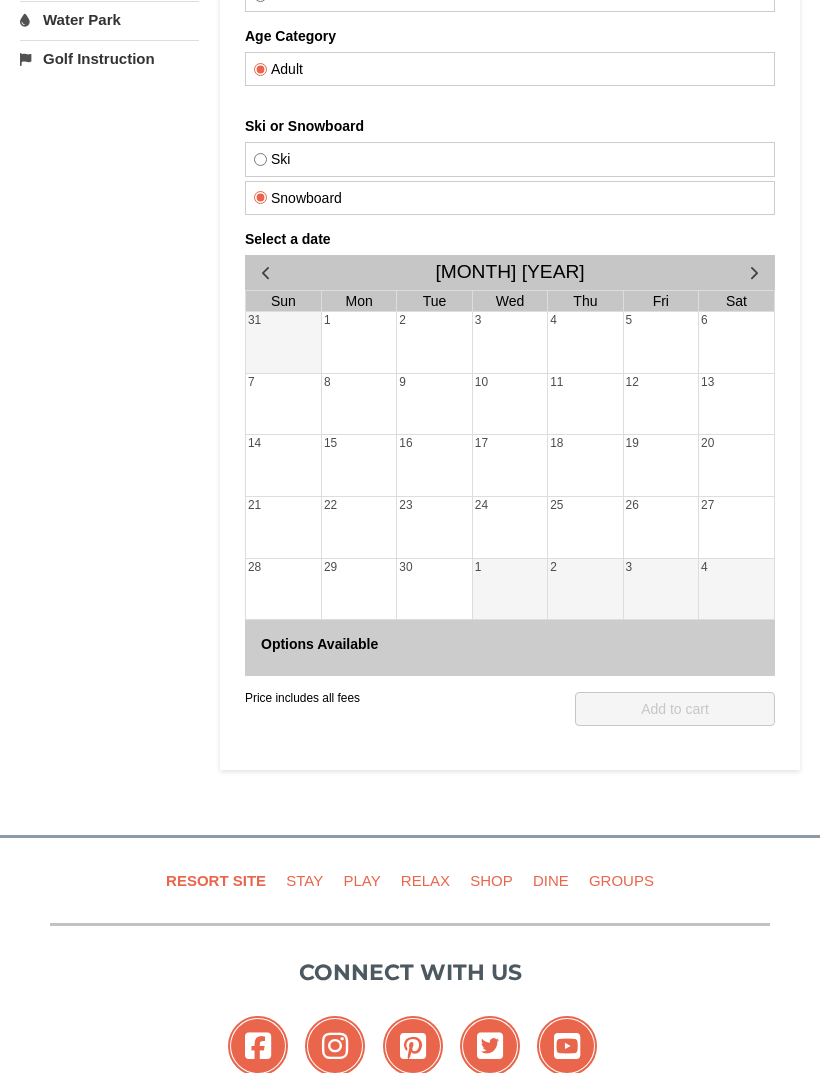 click at bounding box center (754, 272) 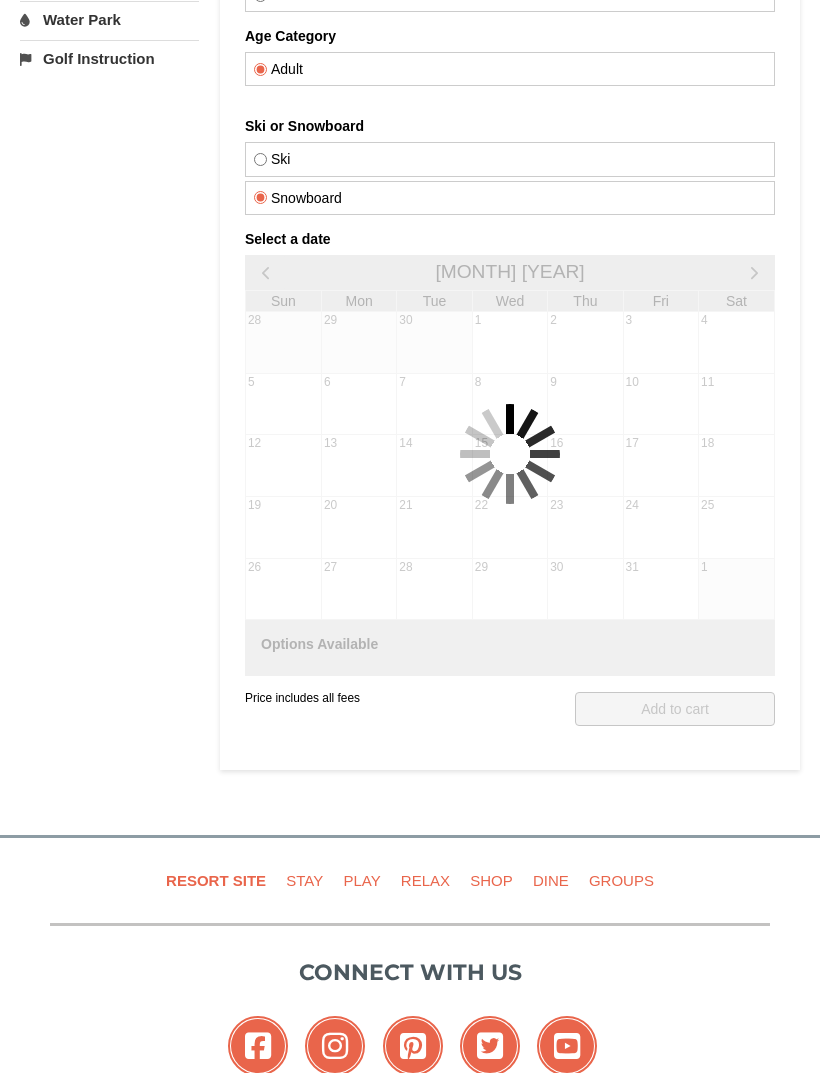 click at bounding box center (754, 272) 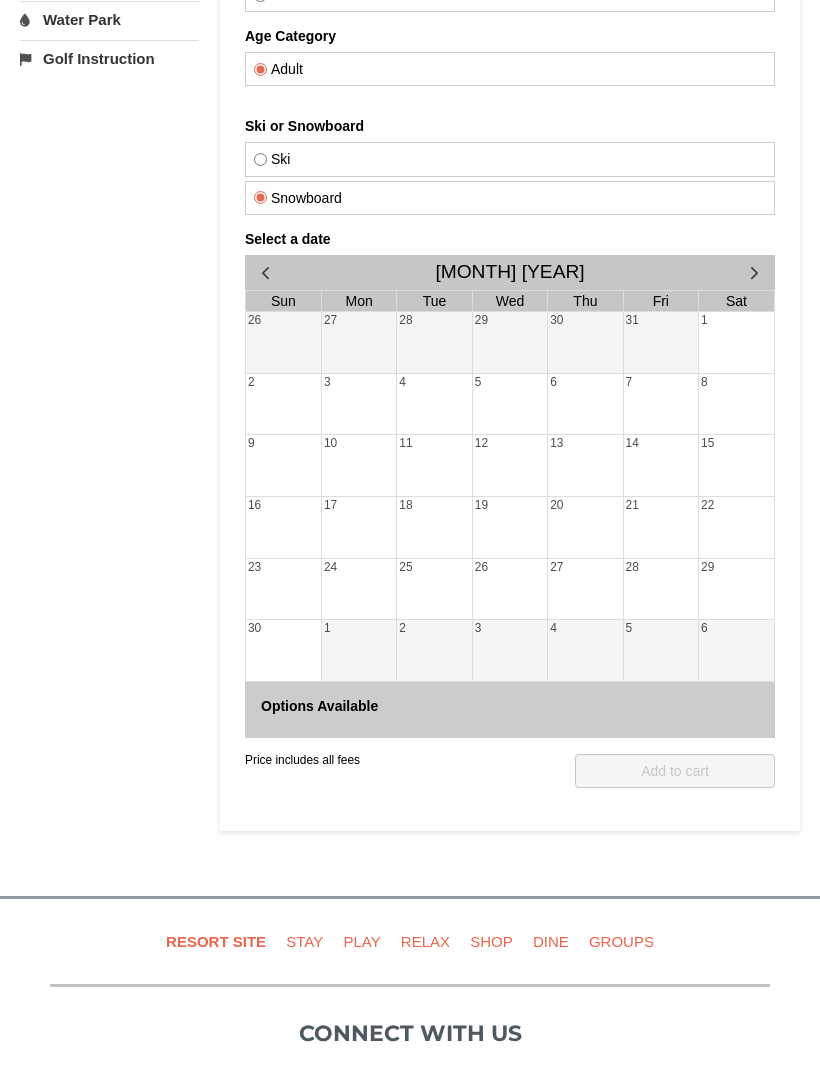 click at bounding box center [510, 201] 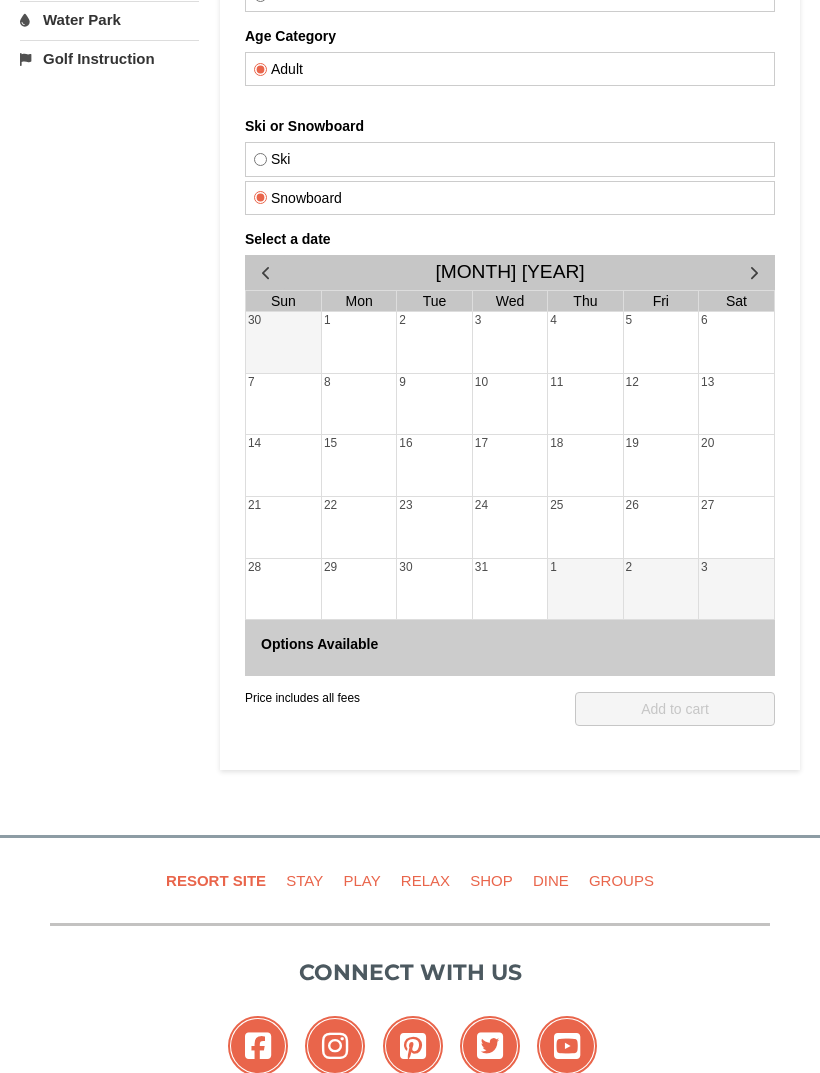 click at bounding box center (434, 345) 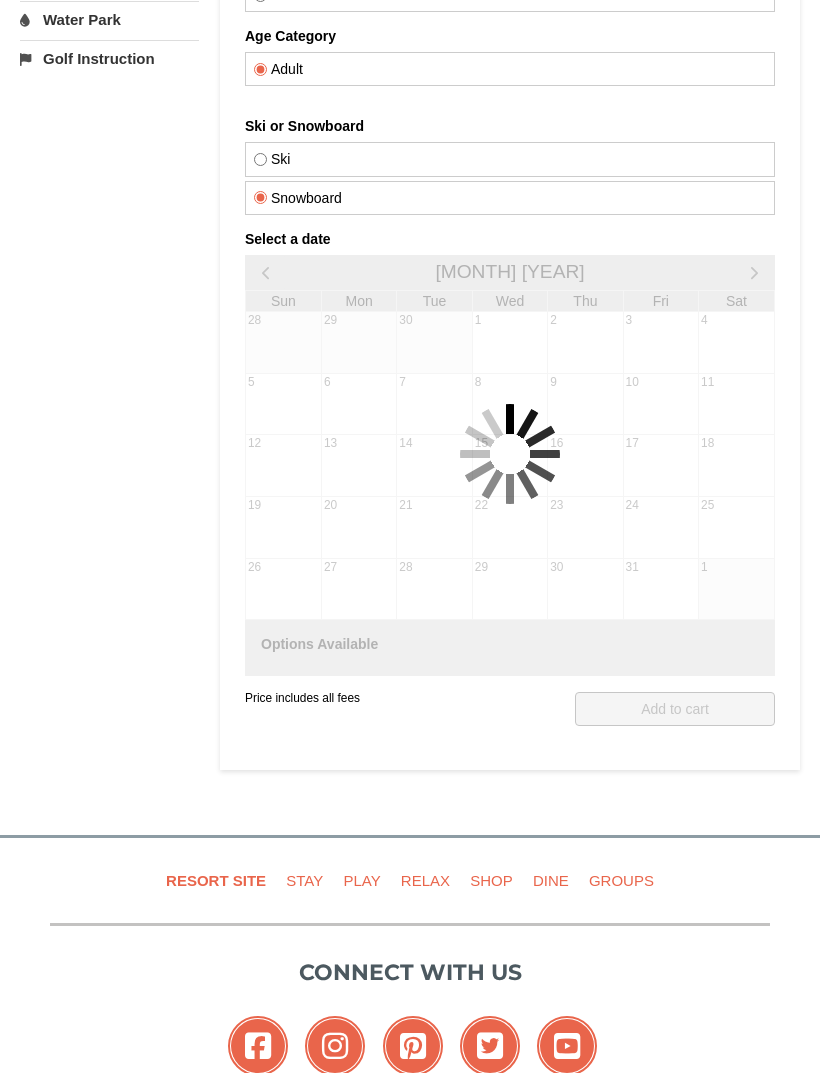 click at bounding box center [265, 272] 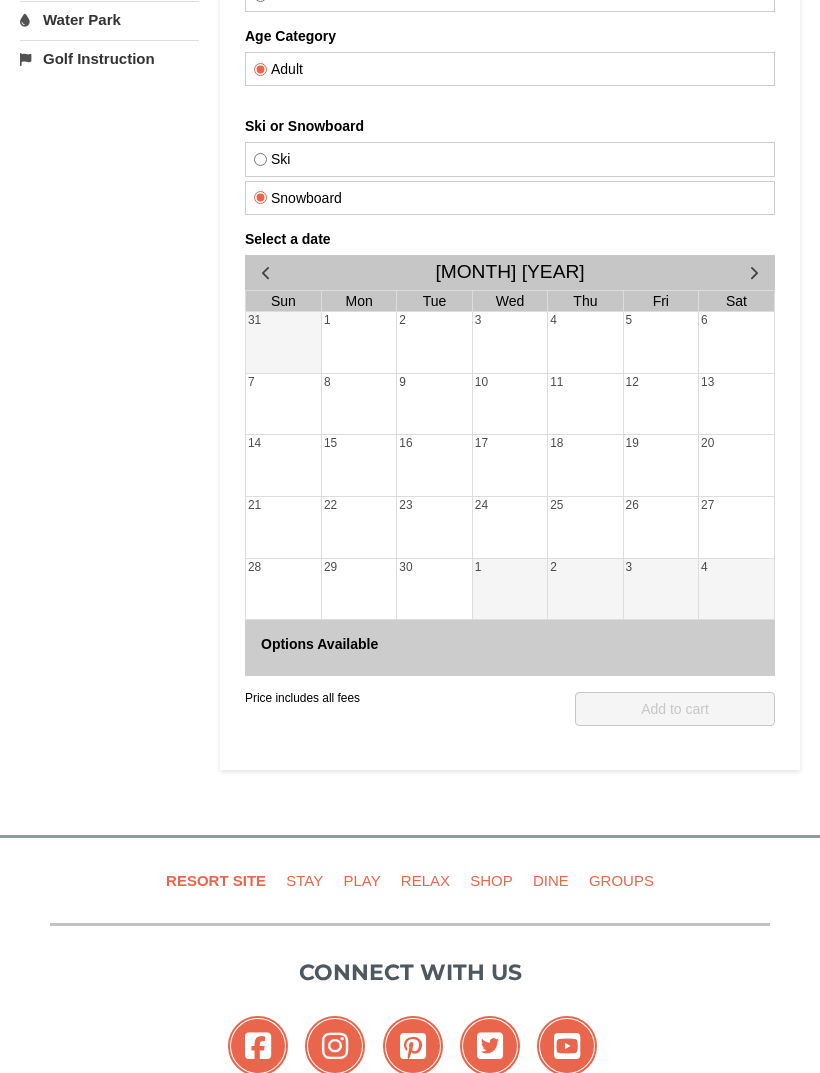click at bounding box center (265, 272) 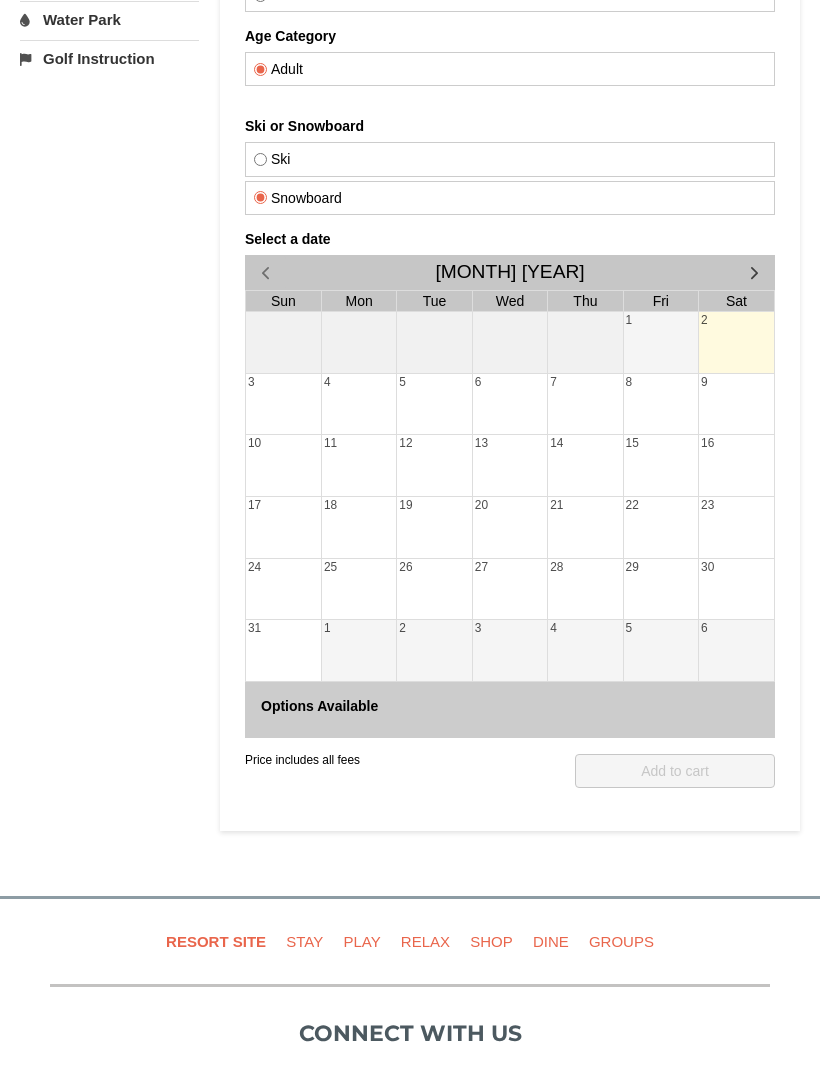 click at bounding box center (736, 345) 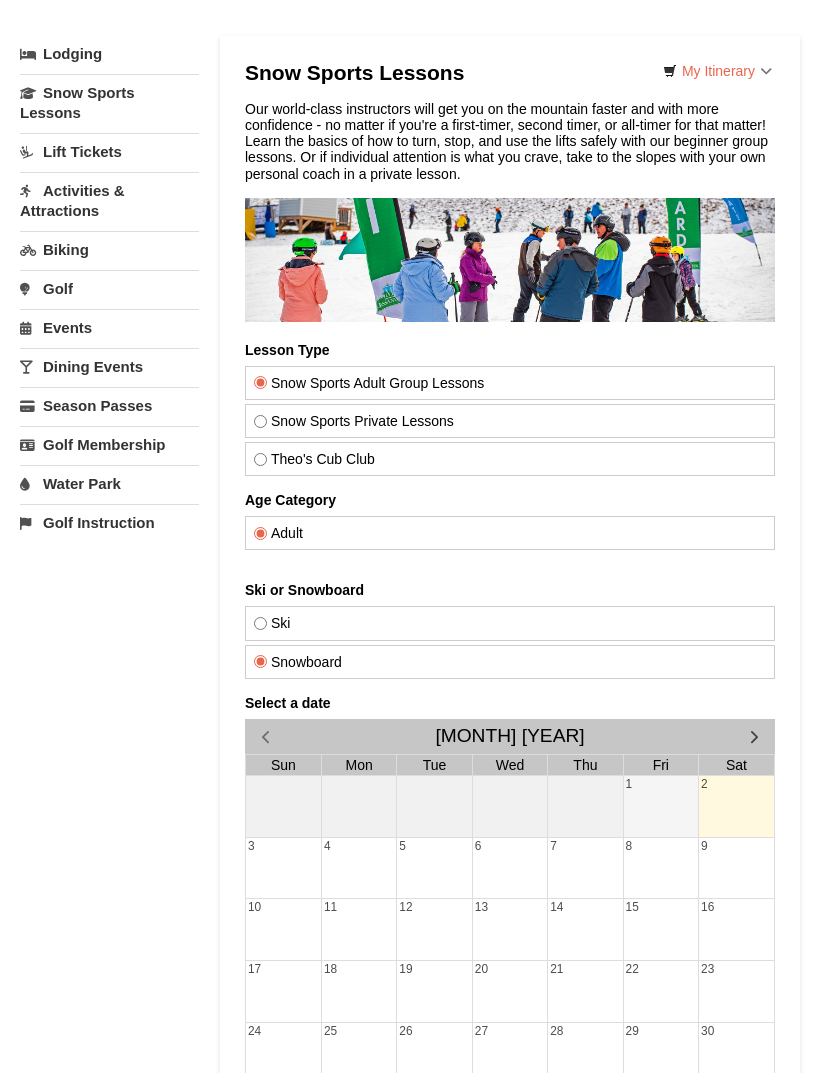 scroll, scrollTop: 114, scrollLeft: 0, axis: vertical 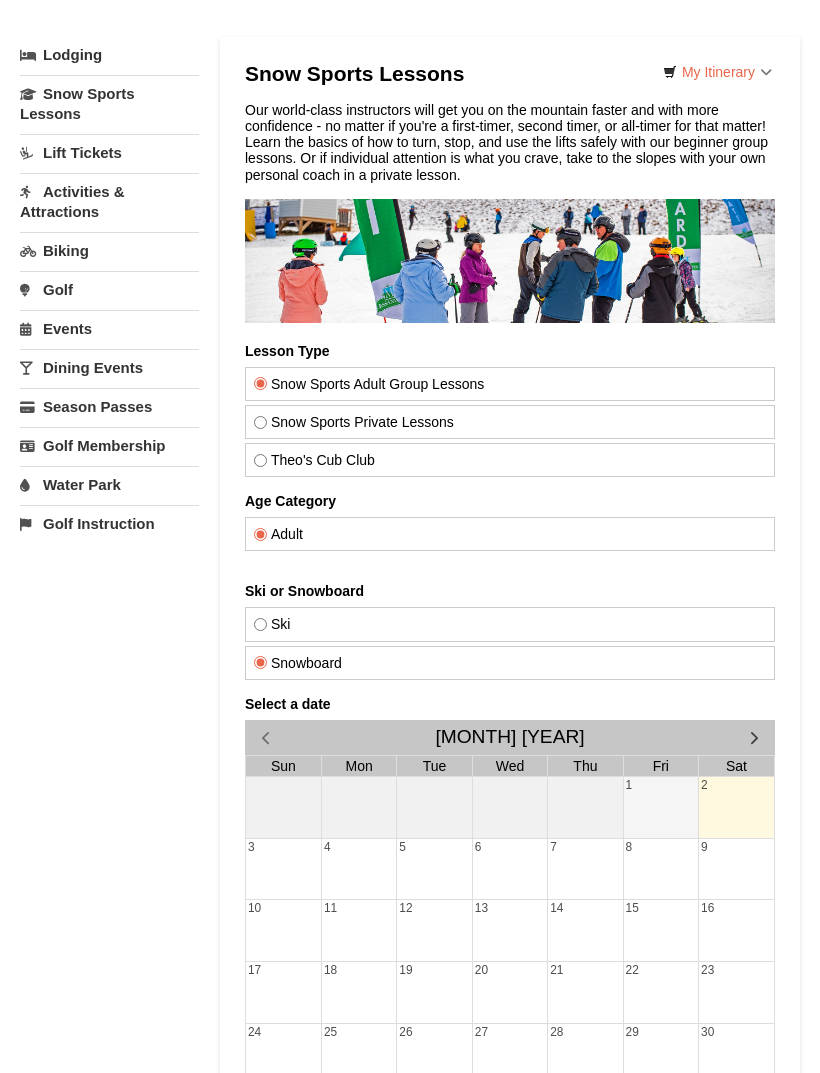 click on "Lift Tickets" at bounding box center (109, 152) 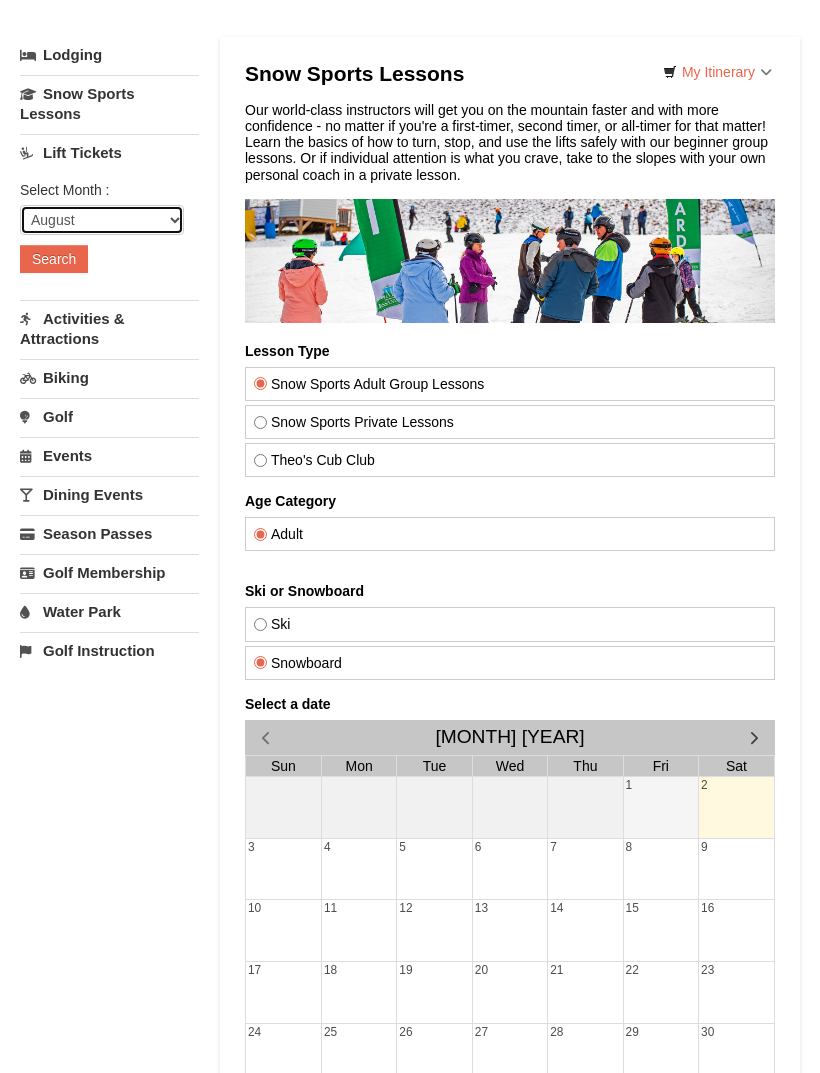 click on "August  September  October  November  December  January  February  March  April  May  June  July" at bounding box center [102, 220] 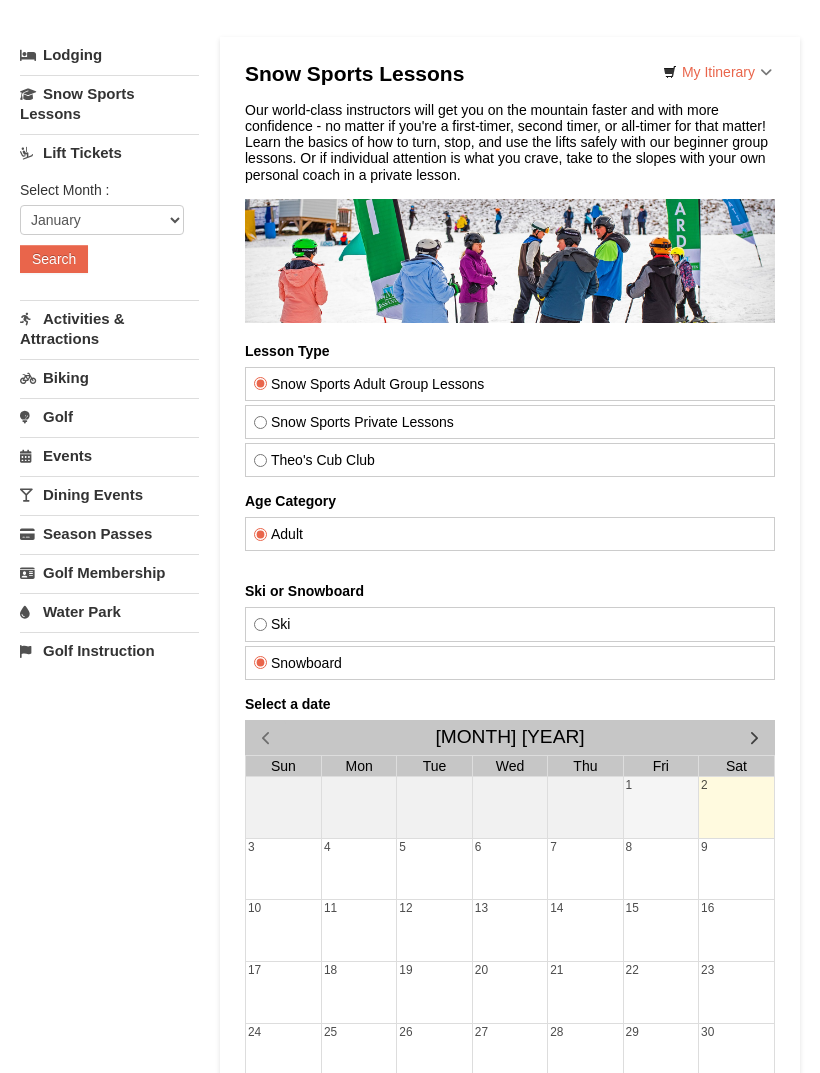 click on "Search" at bounding box center [54, 259] 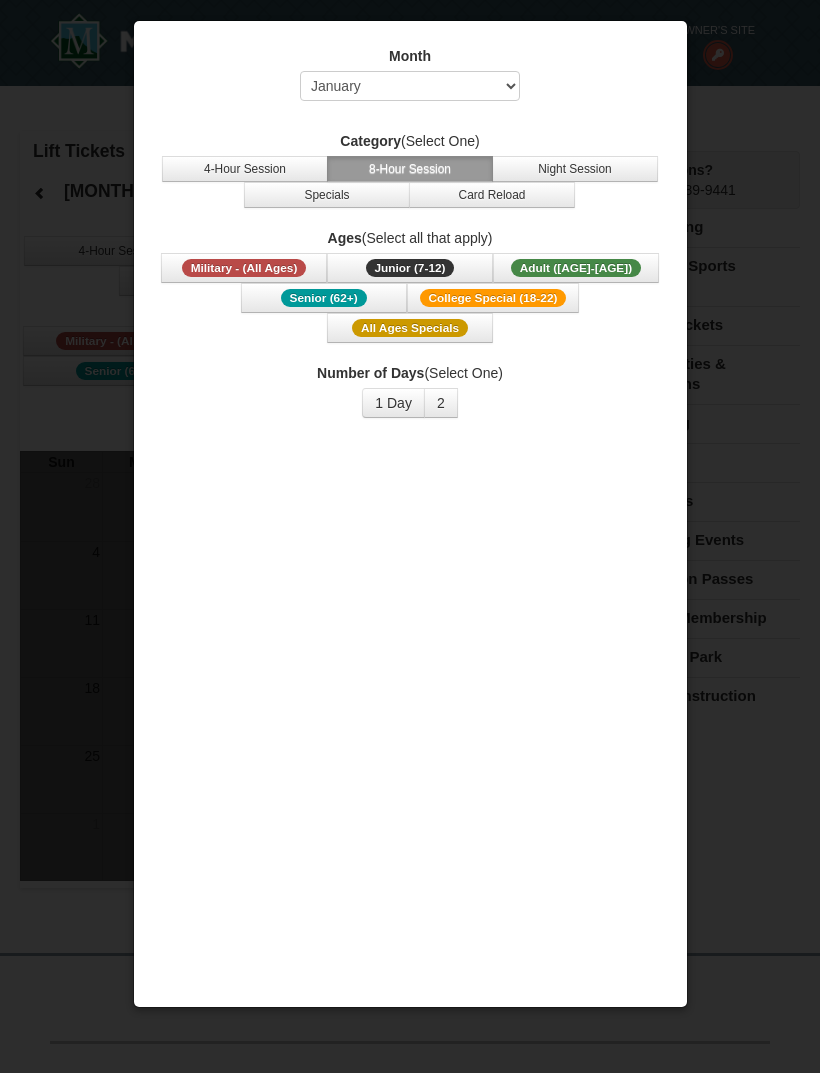 select on "1" 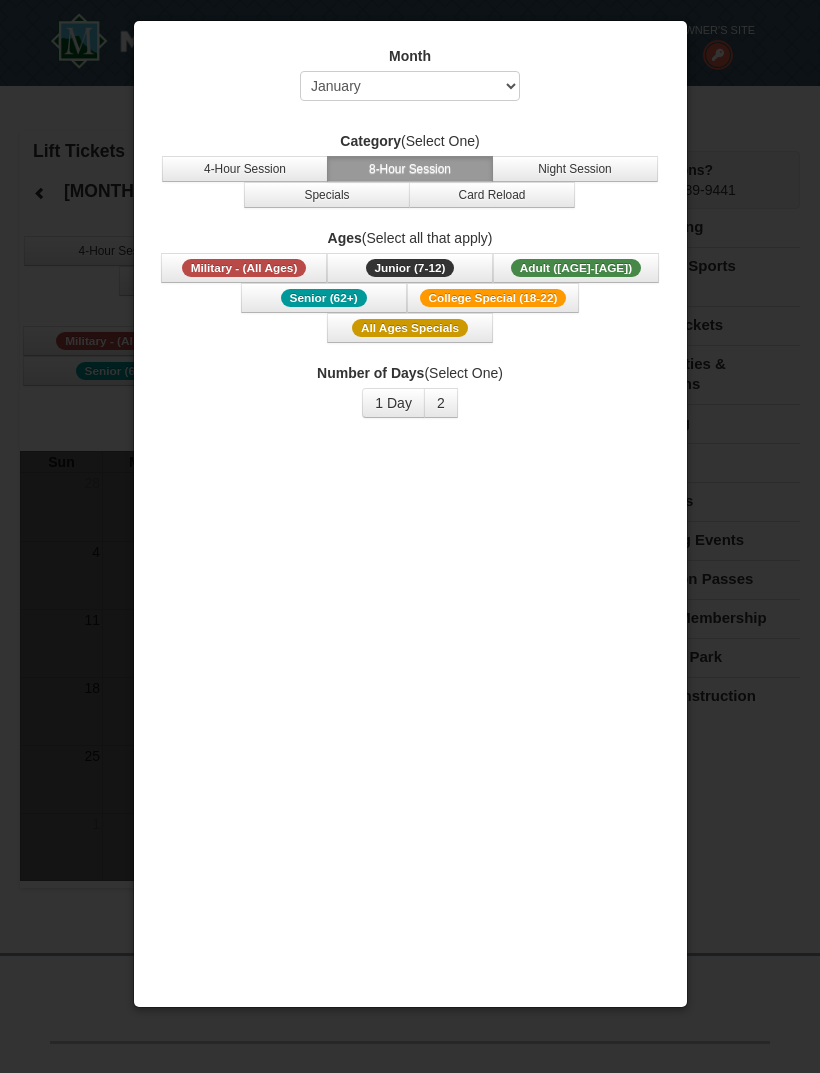 click on "Adult ([AGE]-[AGE])" at bounding box center [576, 268] 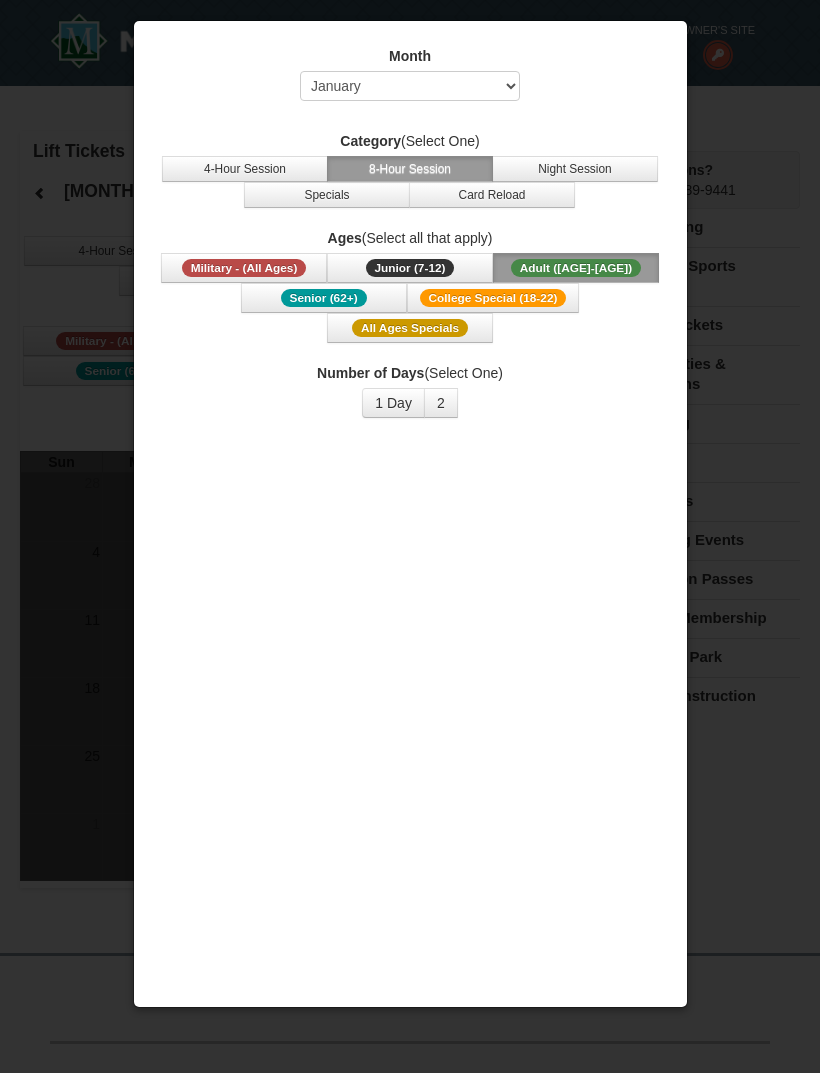 click on "4-Hour Session" at bounding box center (245, 169) 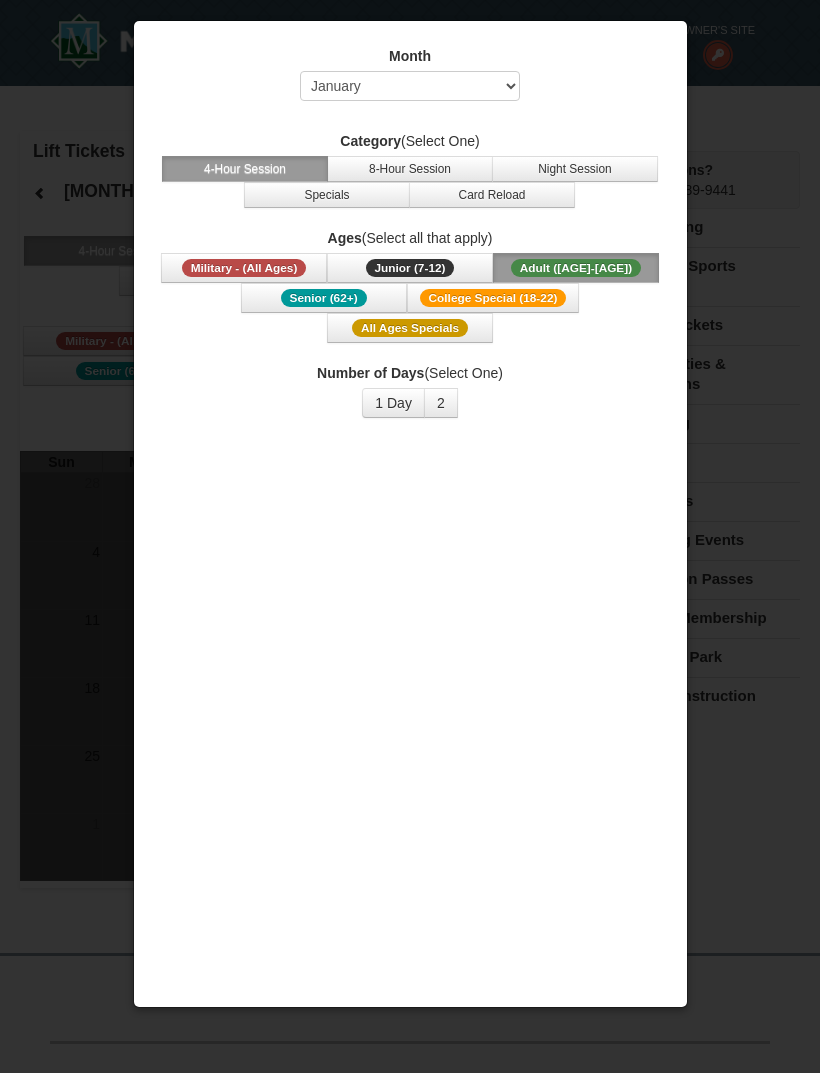 click on "Night Session" at bounding box center [575, 169] 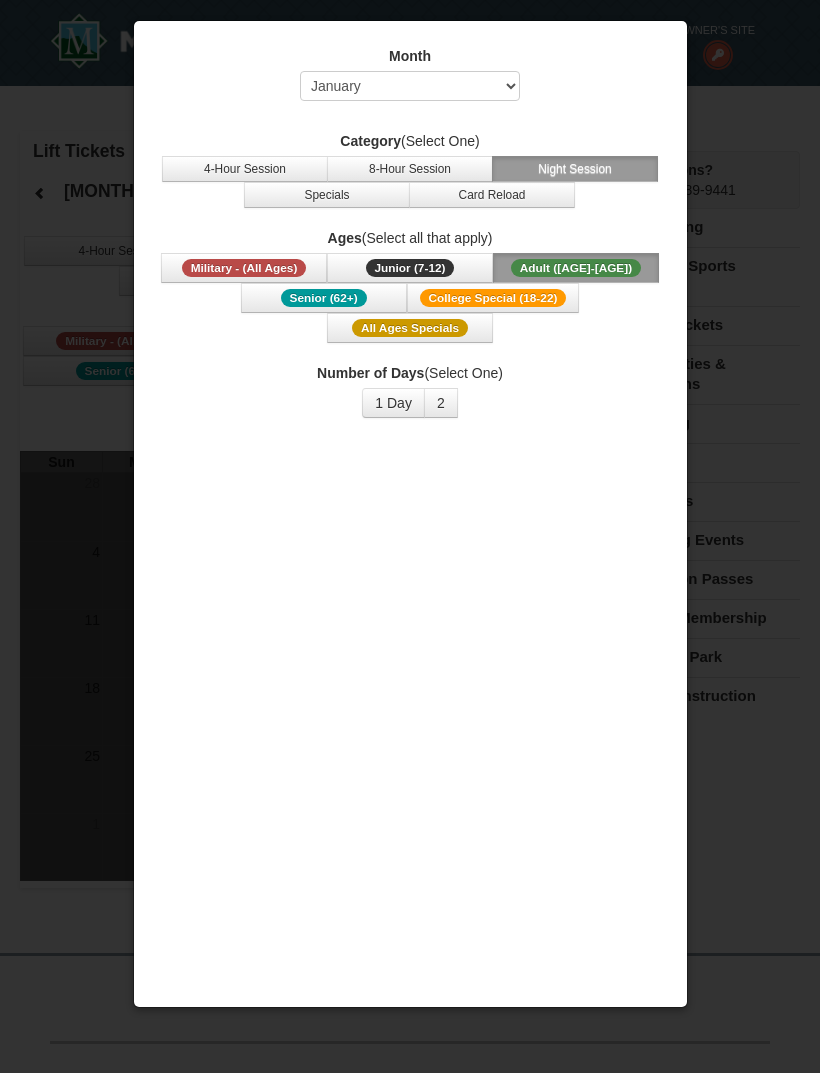 click at bounding box center (410, 536) 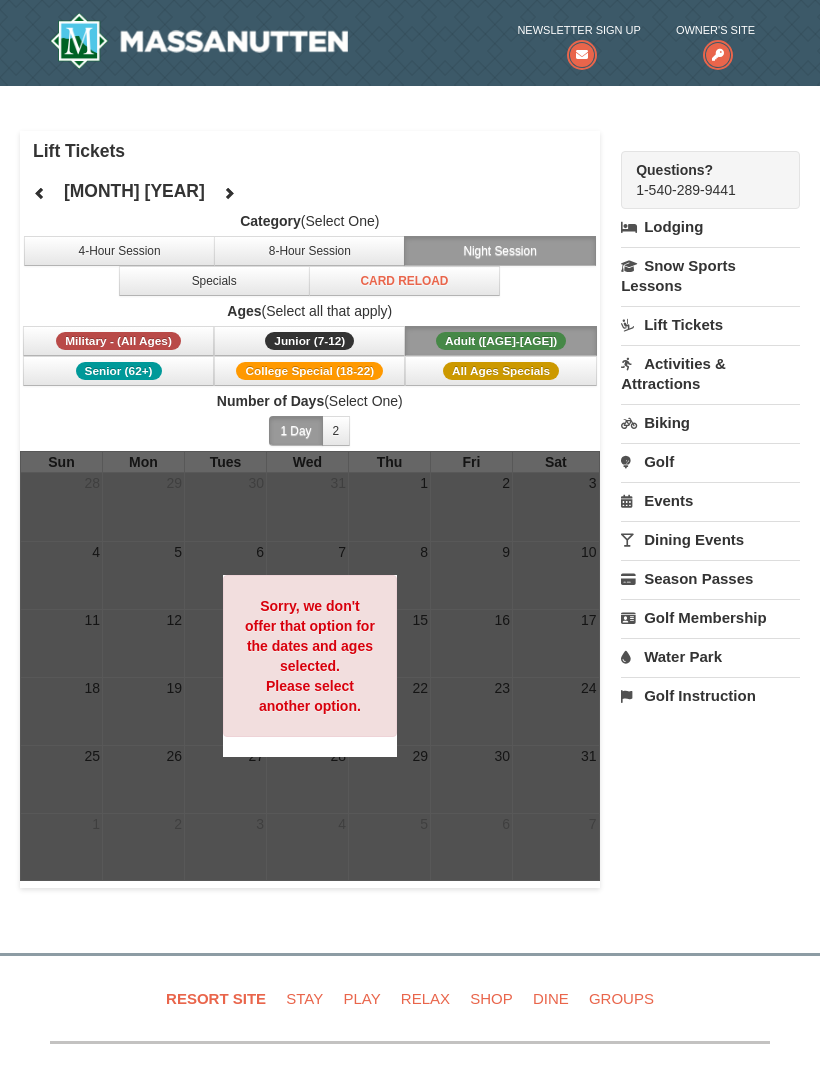 click on "2" at bounding box center (336, 431) 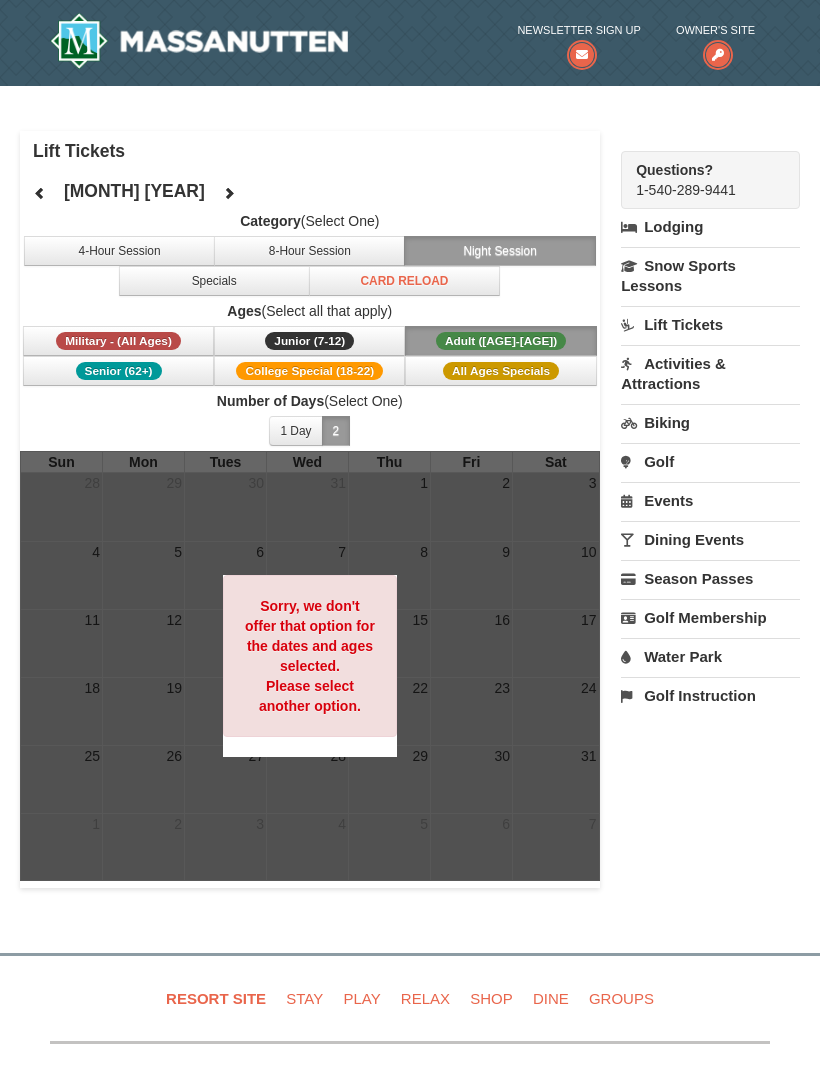 click on "4-Hour Session" at bounding box center (119, 251) 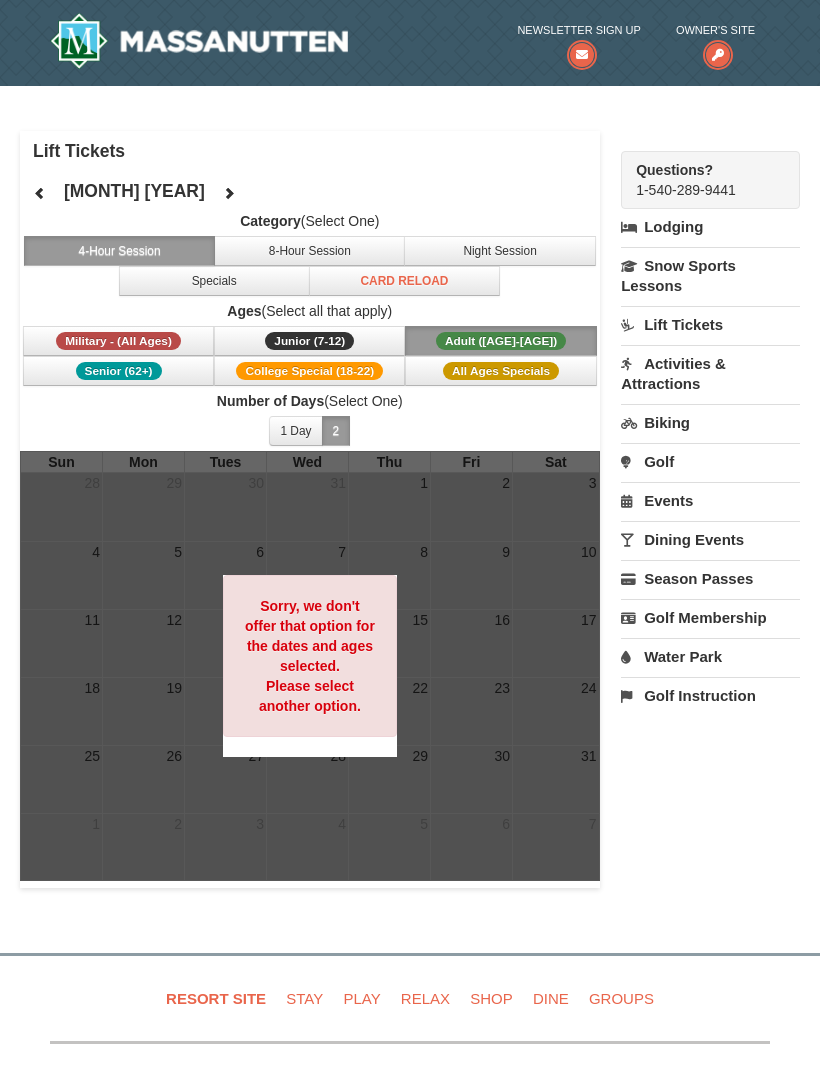 click on "8-Hour Session" at bounding box center [309, 251] 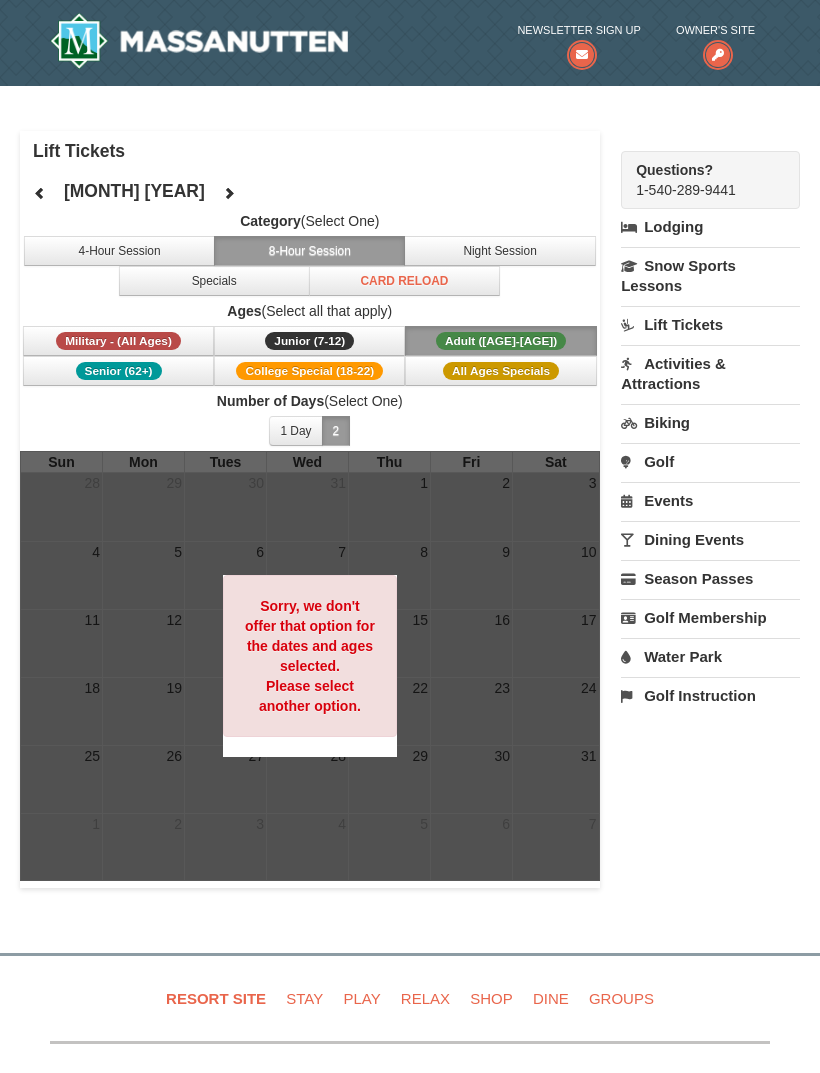 click on "4-Hour Session" at bounding box center [119, 251] 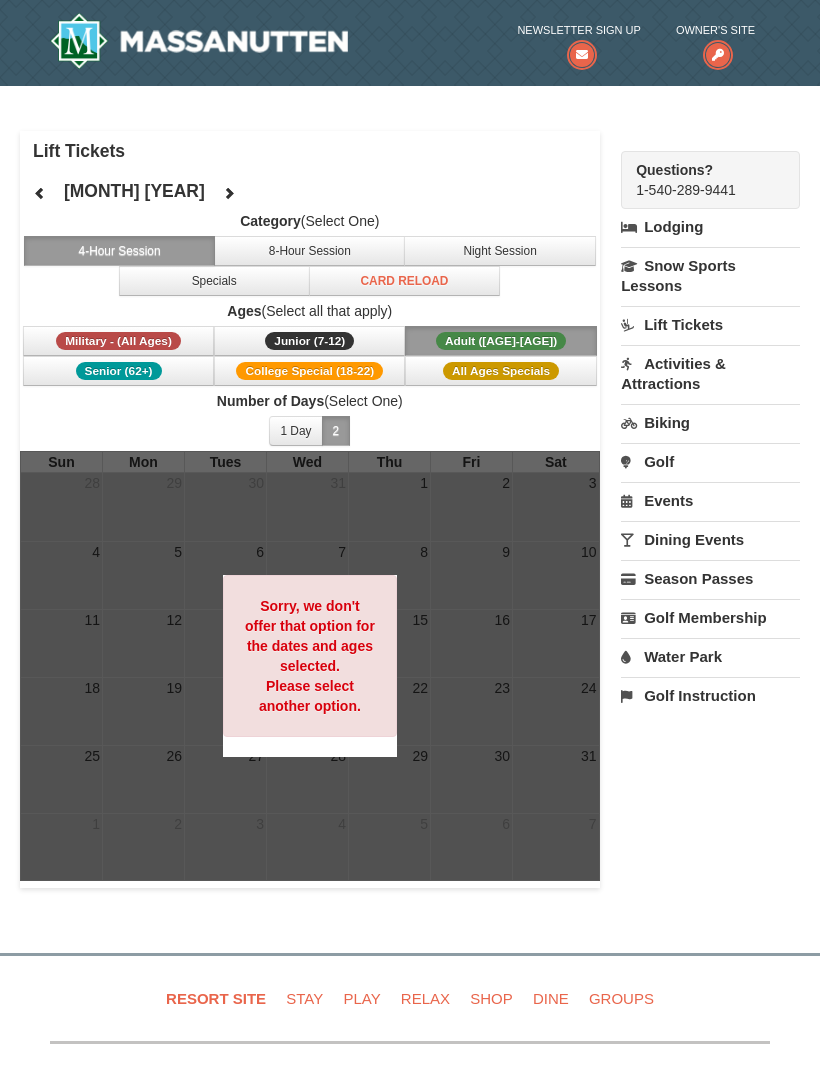 scroll, scrollTop: 20, scrollLeft: 0, axis: vertical 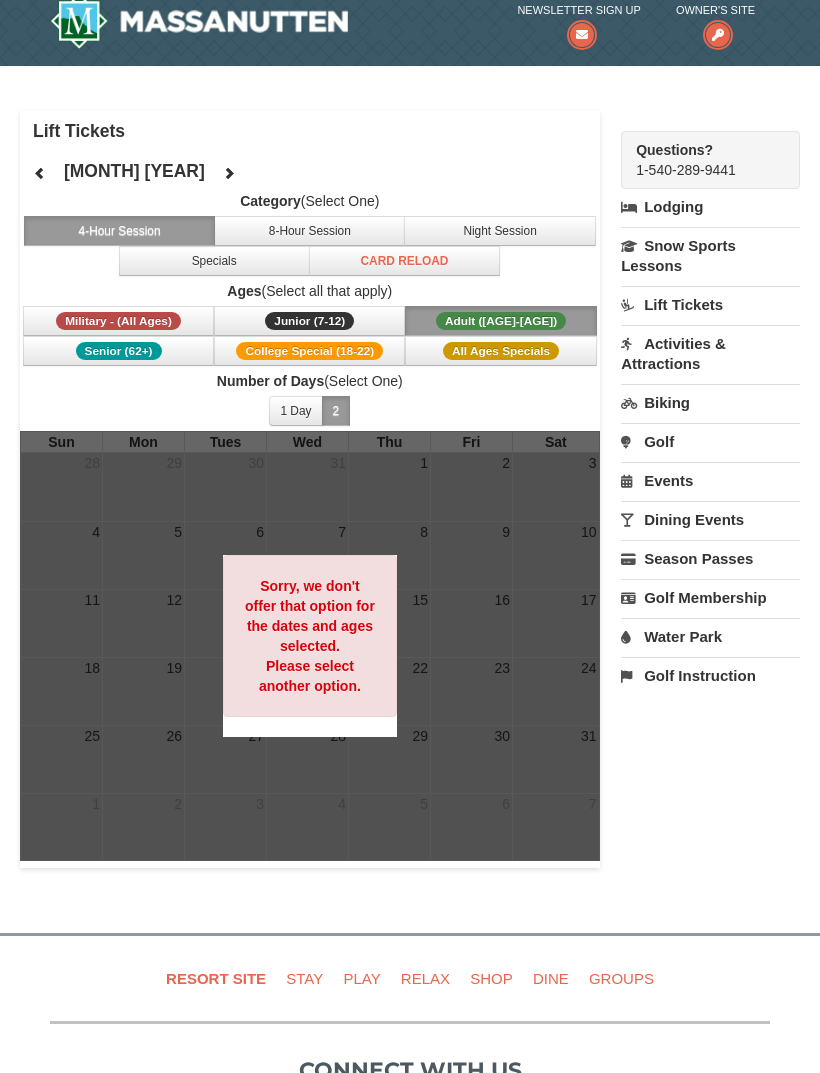 click on "Sorry, we don't offer that option for the dates and ages selected. Please select another option." at bounding box center [310, 636] 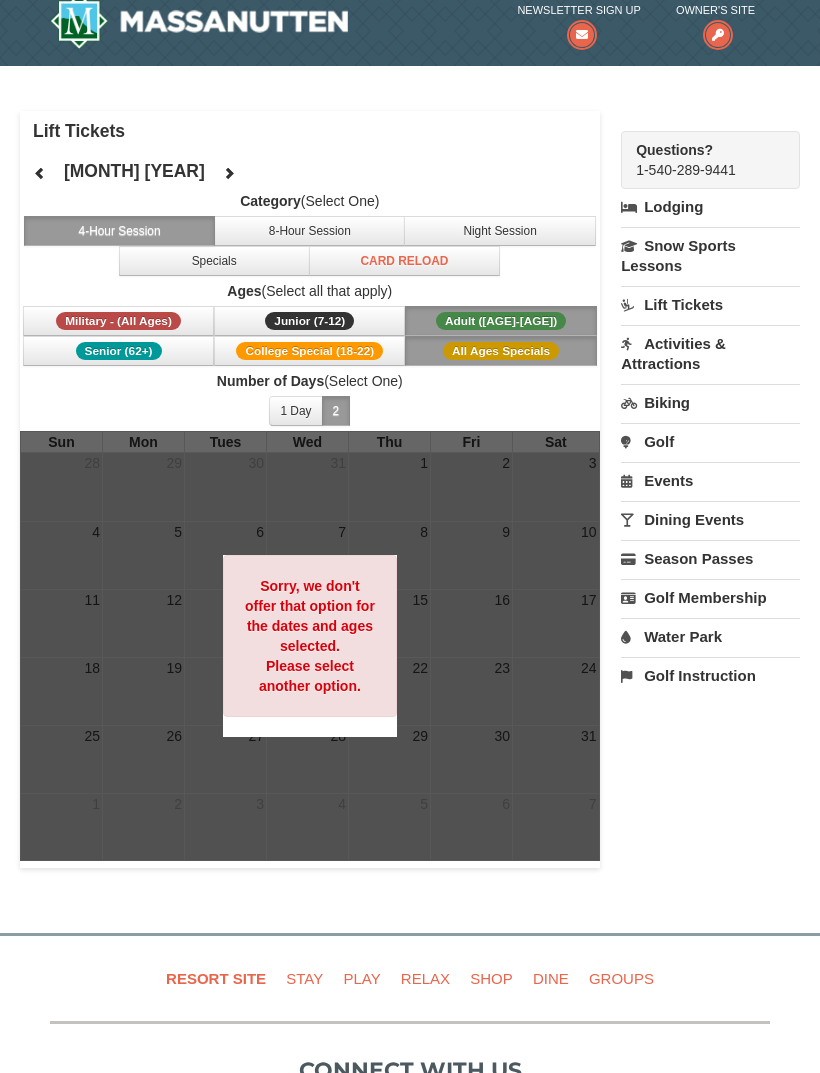 click on "Senior (62+)" at bounding box center [119, 351] 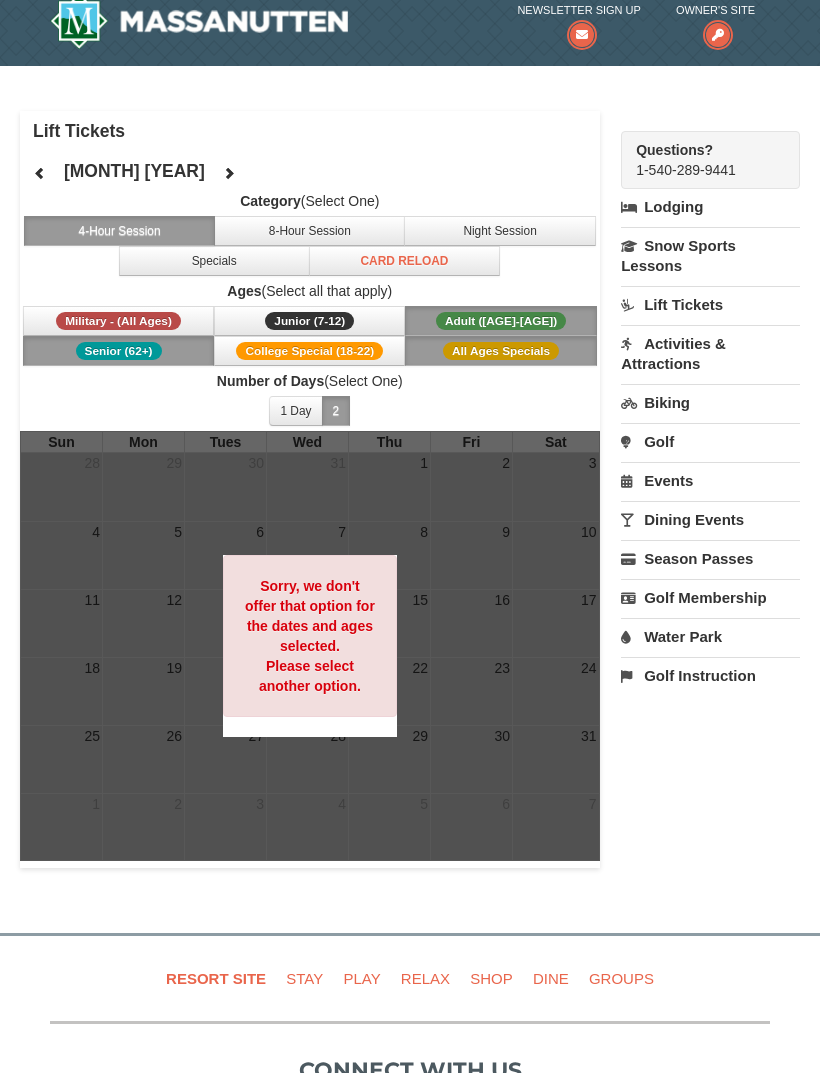click on "College Special (18-22)" at bounding box center [309, 351] 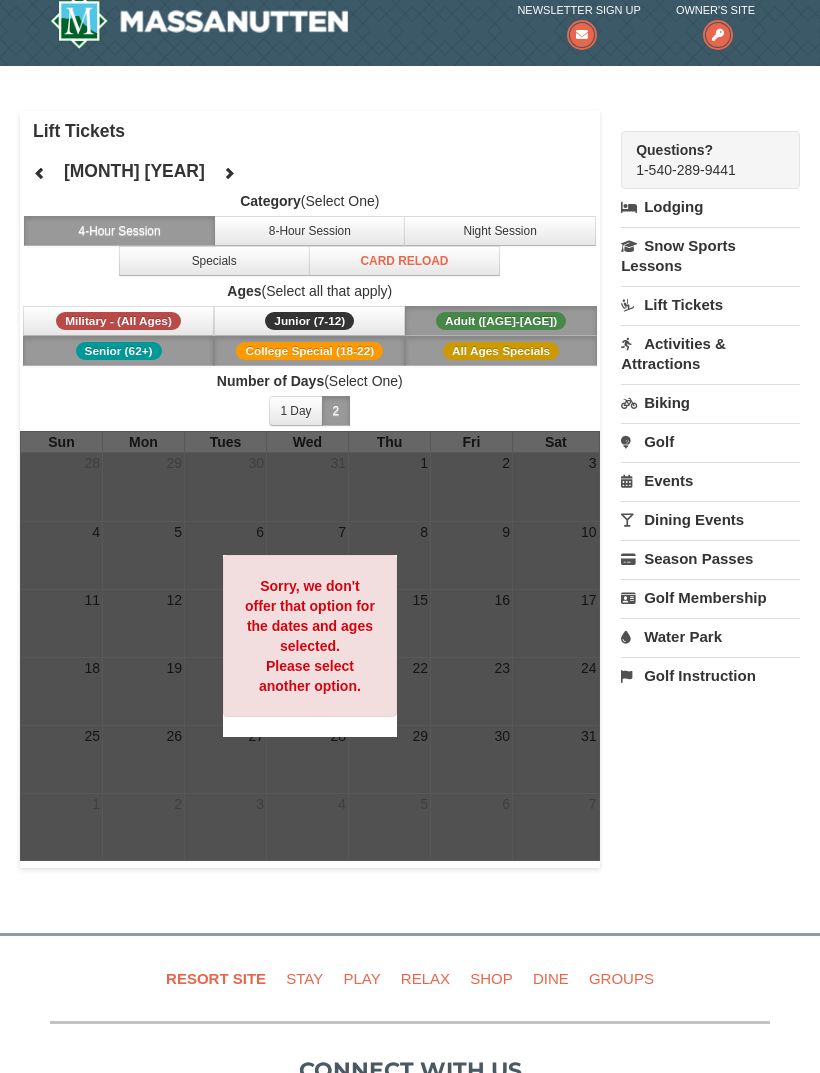 click at bounding box center (40, 173) 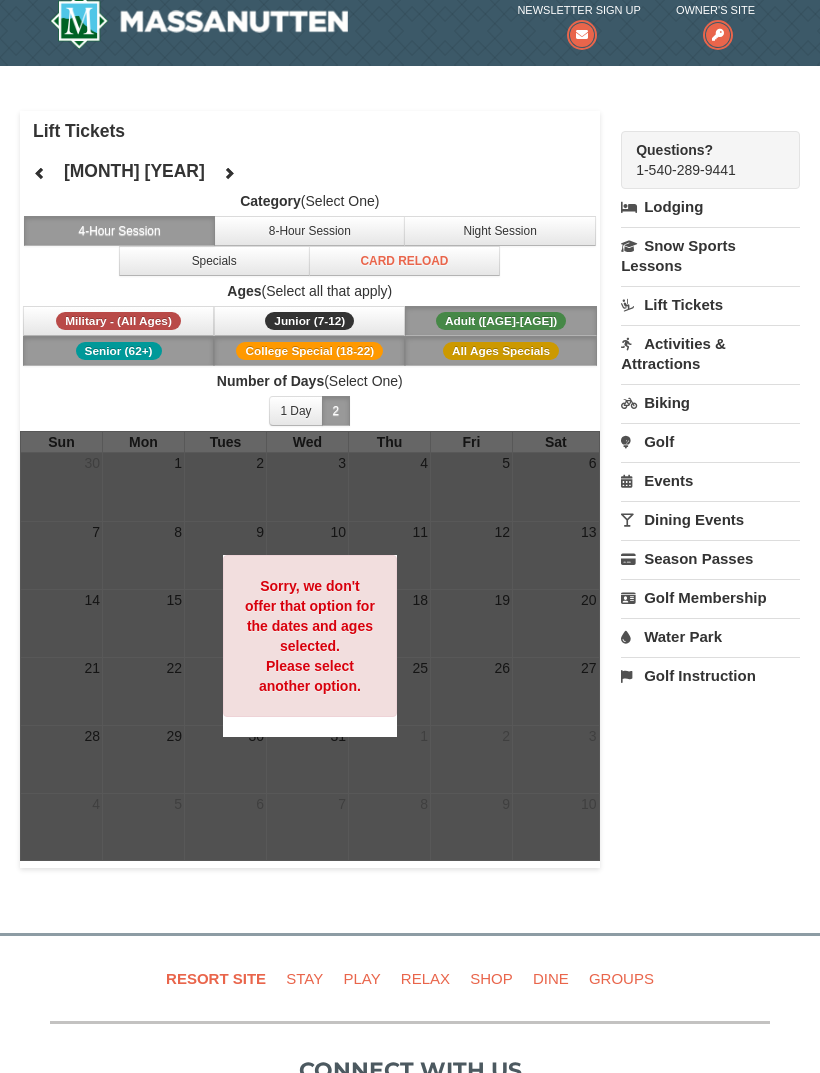 click at bounding box center [40, 173] 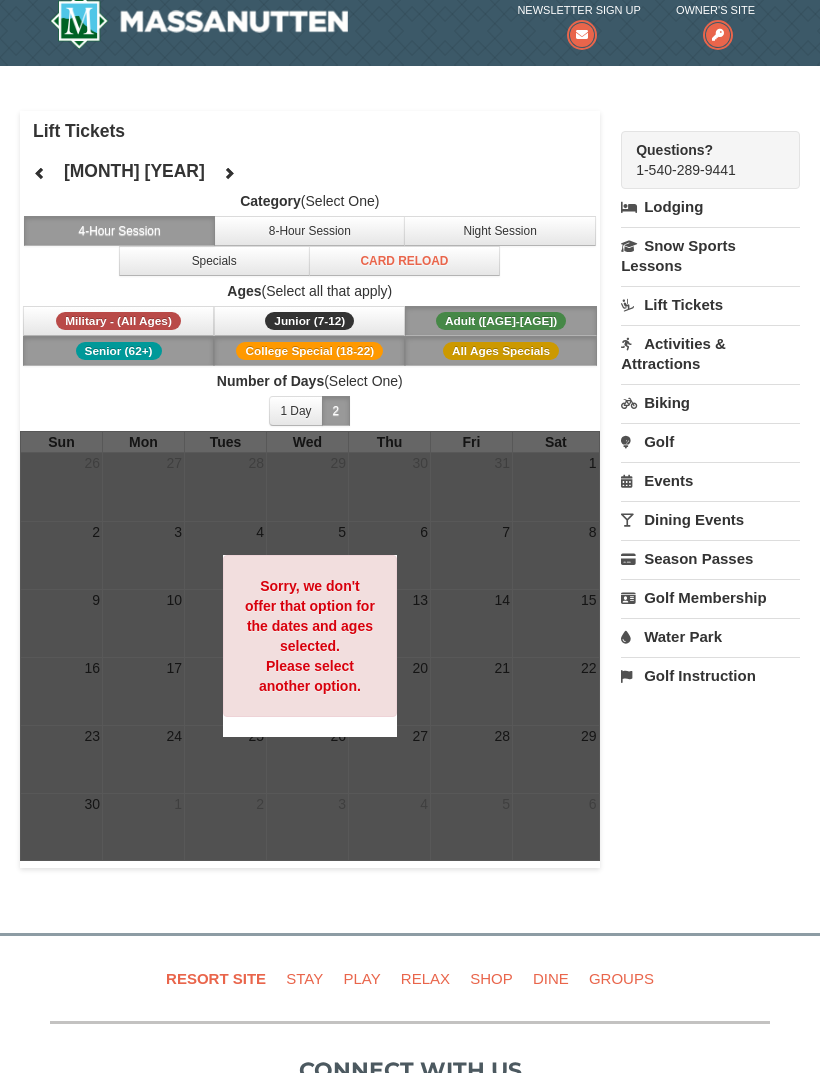 click at bounding box center [40, 173] 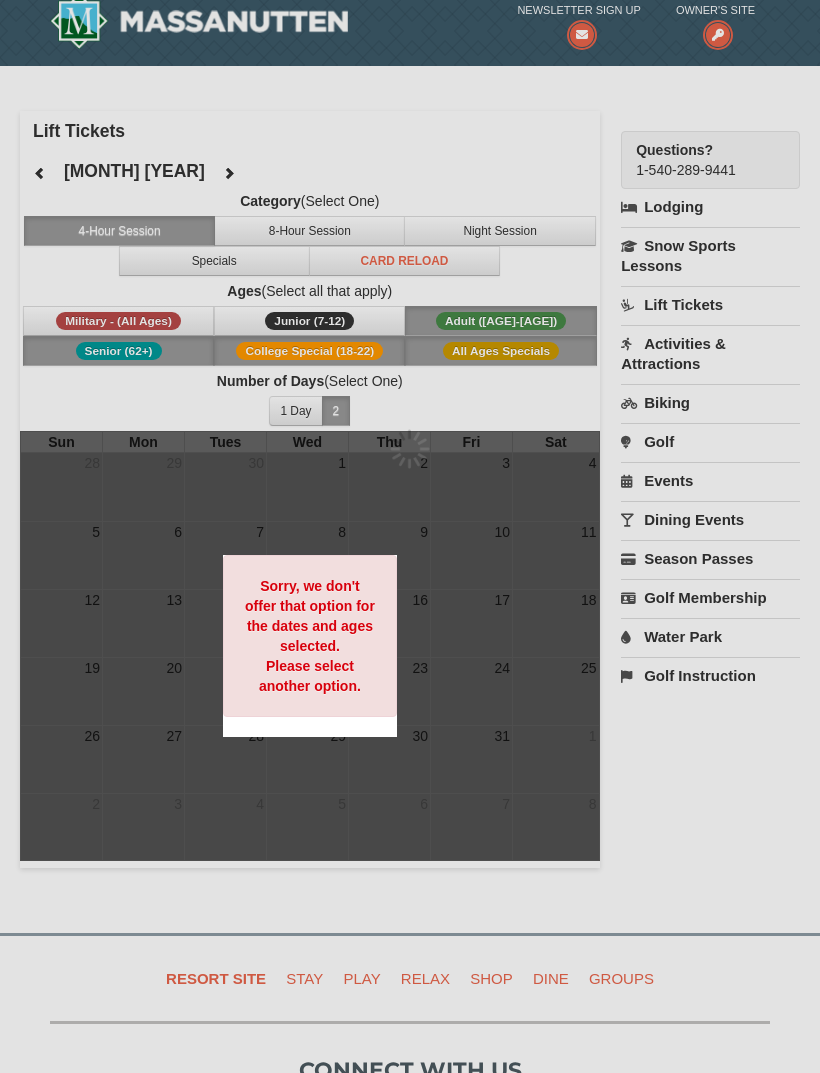 click at bounding box center (40, 173) 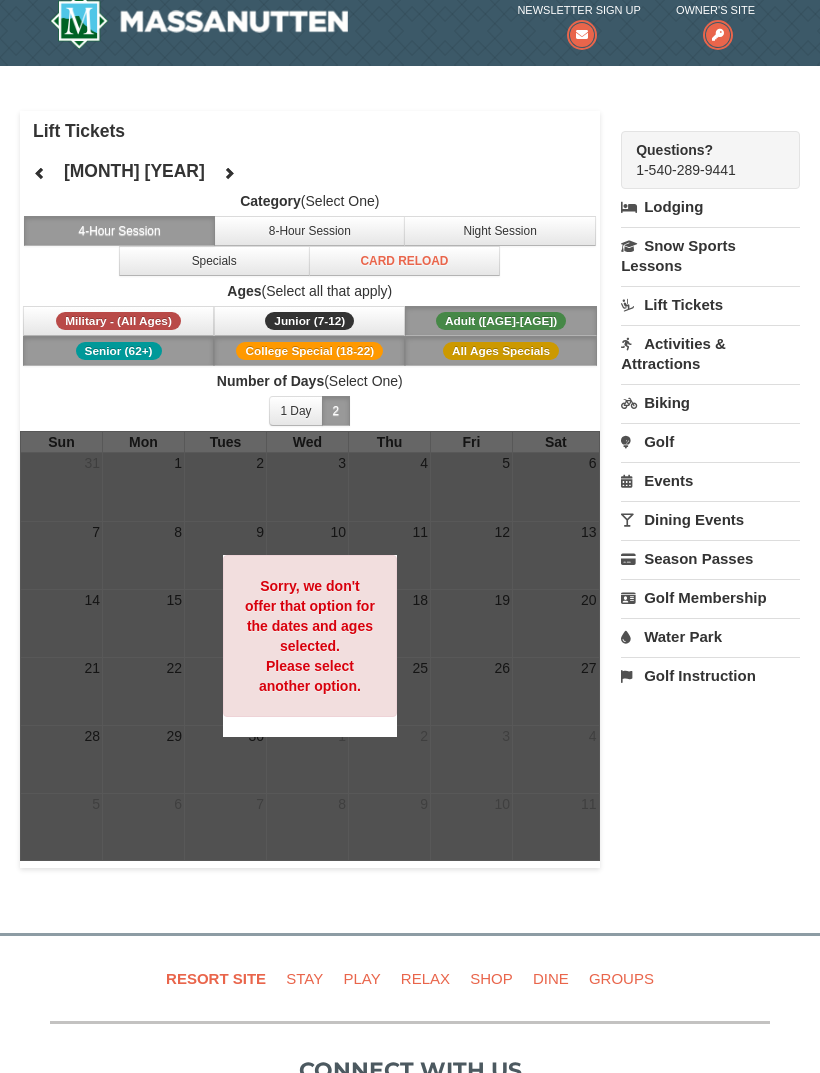 click at bounding box center (40, 173) 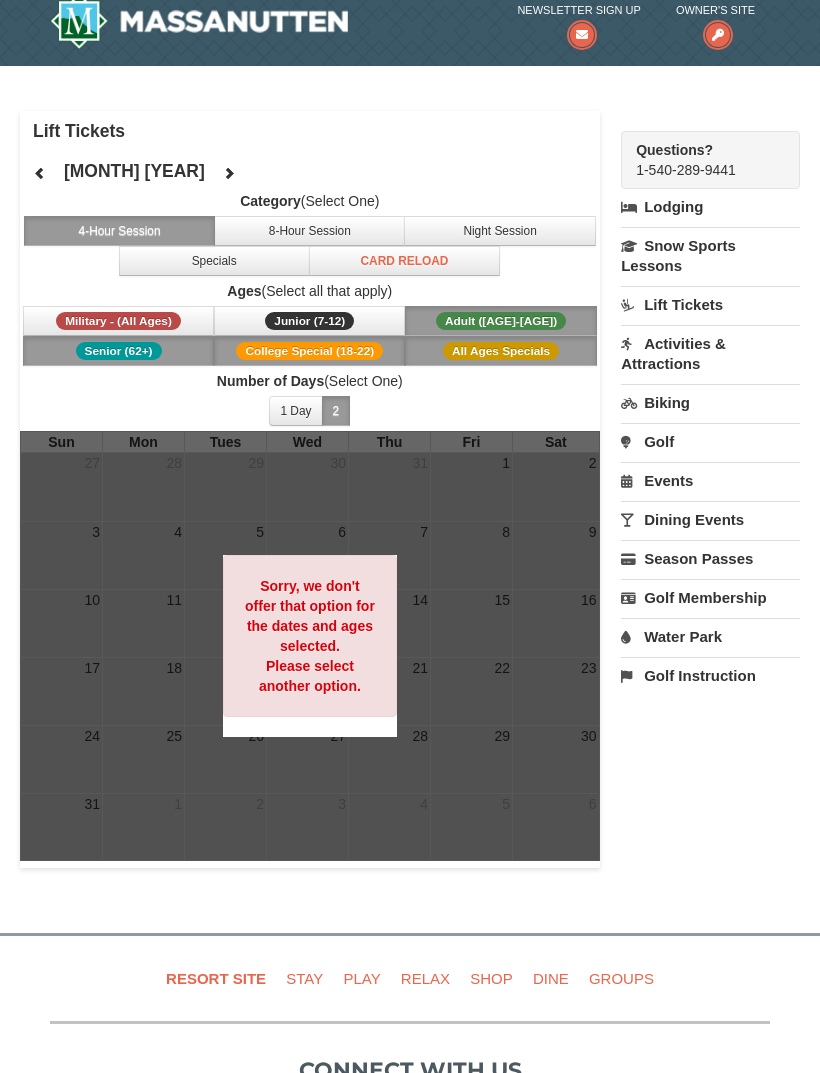 scroll, scrollTop: 0, scrollLeft: 0, axis: both 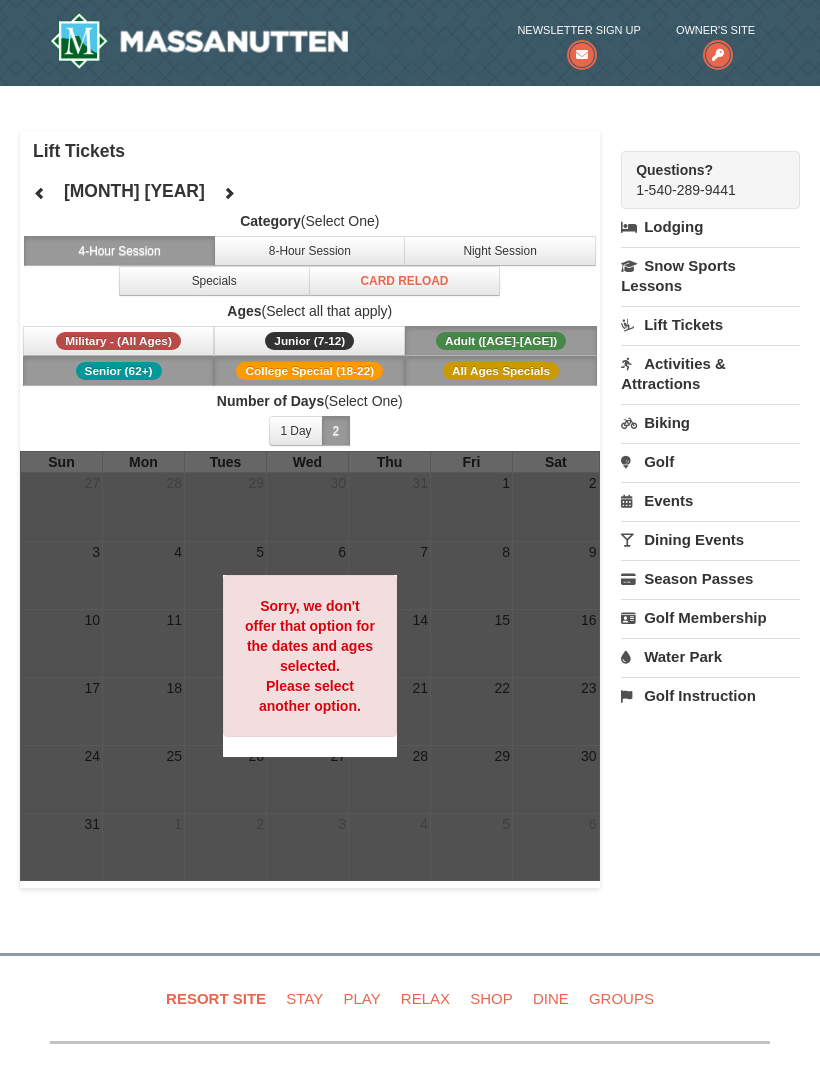 click on "Events" at bounding box center (710, 500) 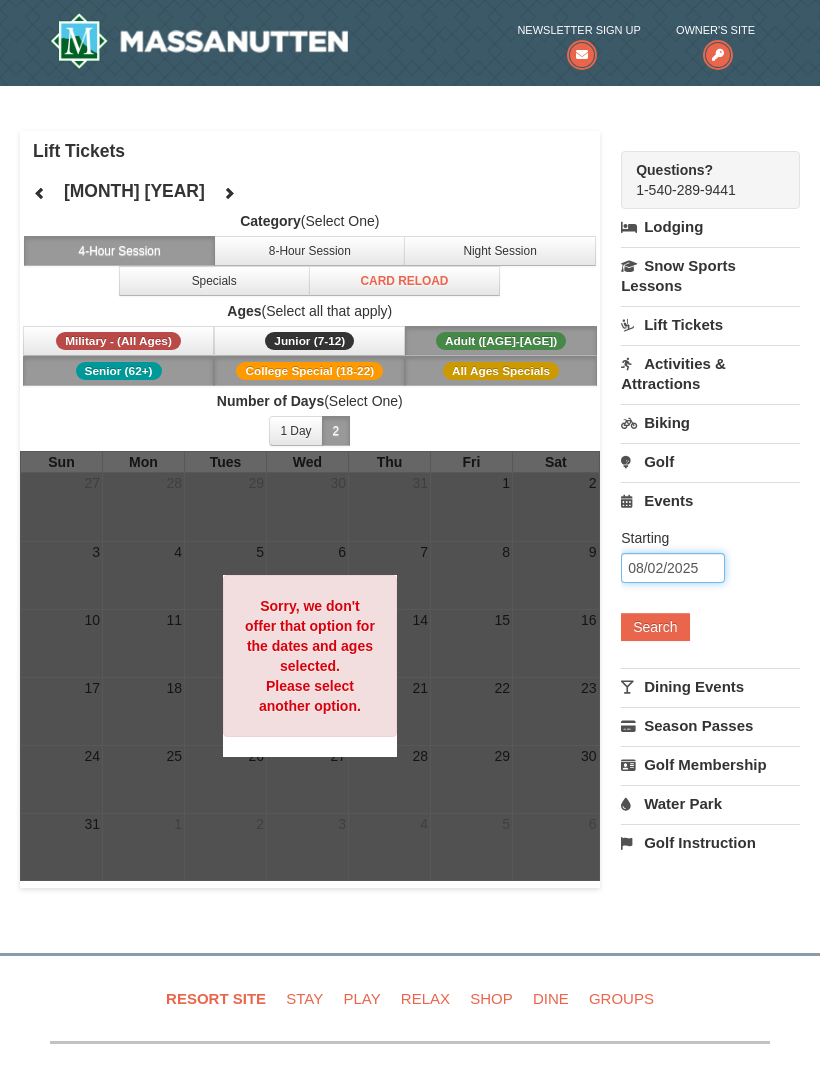 click on "08/02/2025" at bounding box center (673, 568) 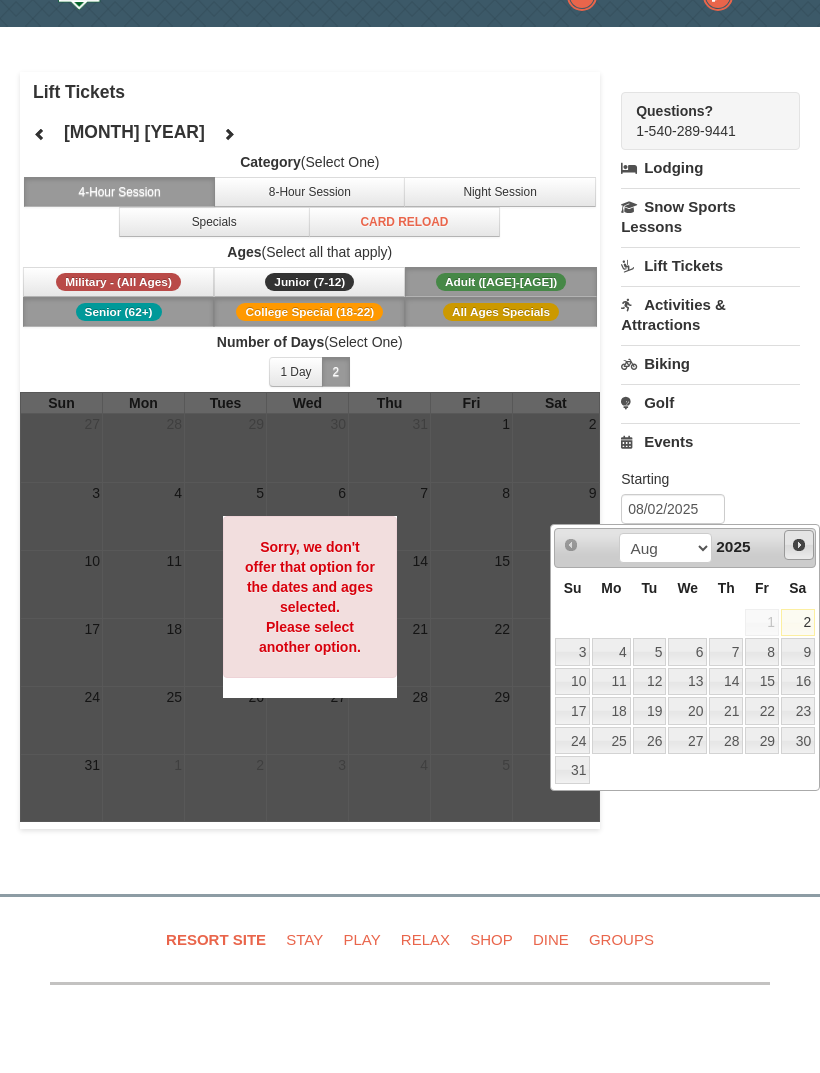 click on "Next" at bounding box center [799, 604] 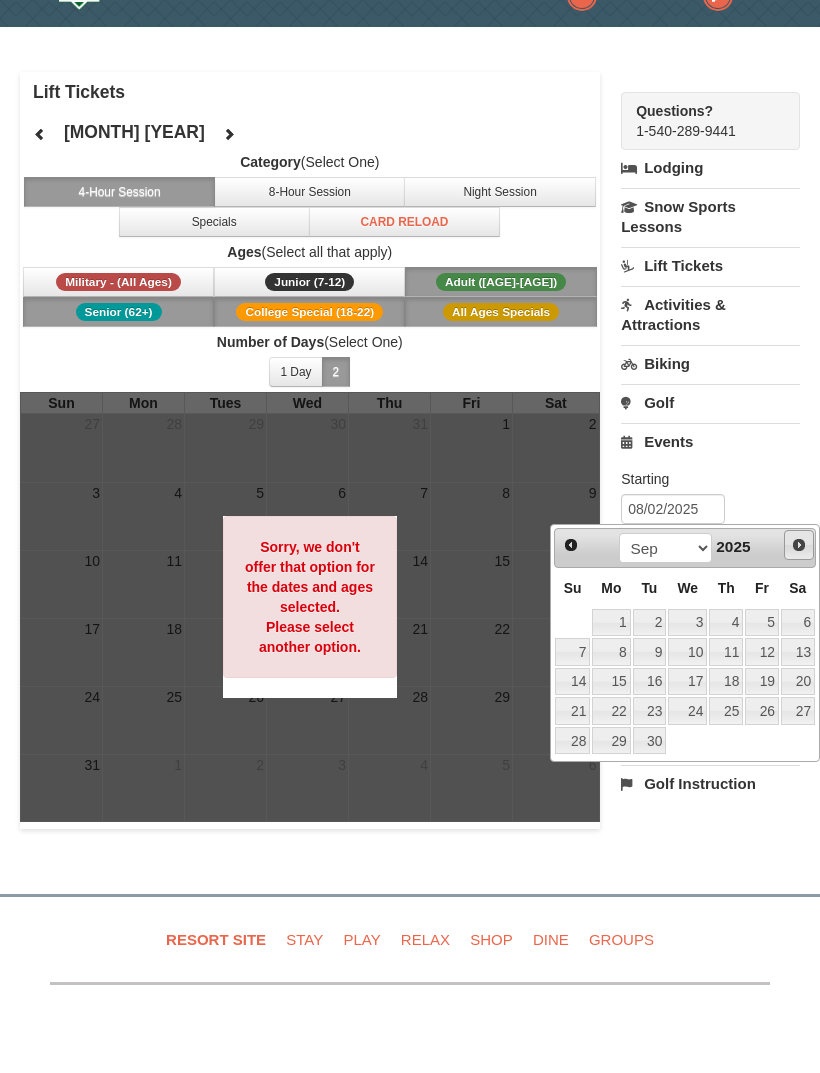 click on "Next" at bounding box center (799, 604) 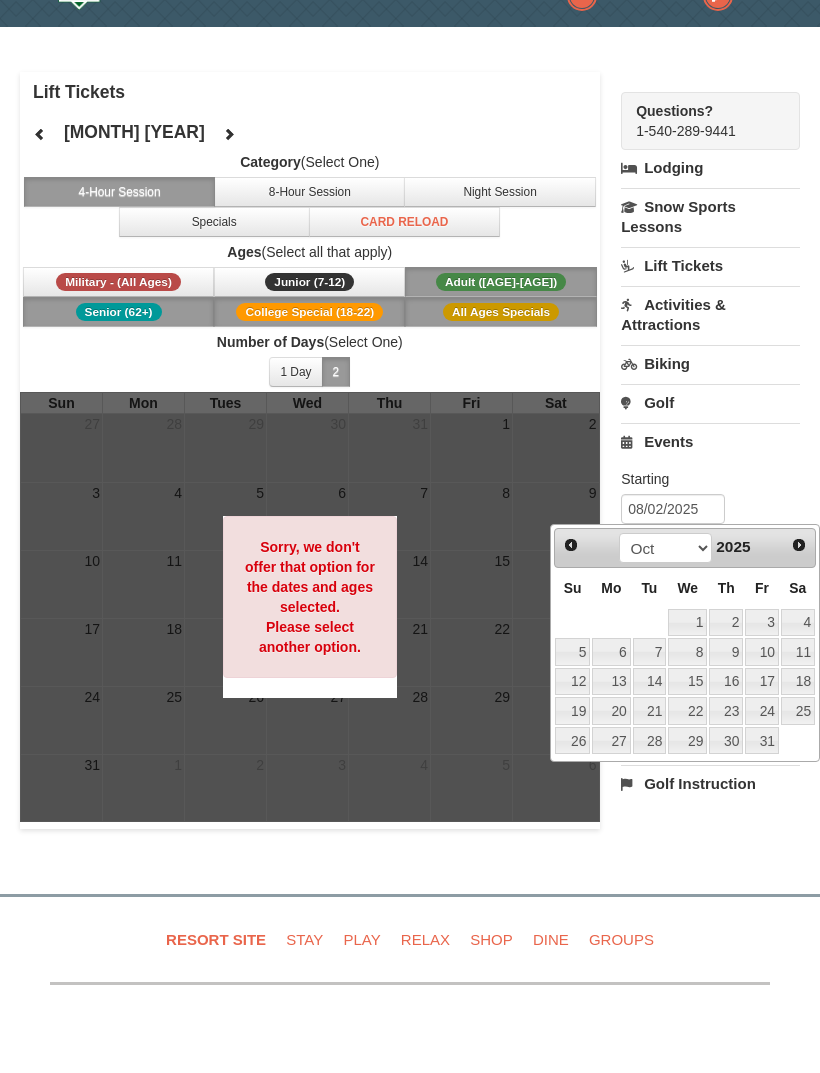 click on "Next" at bounding box center [799, 604] 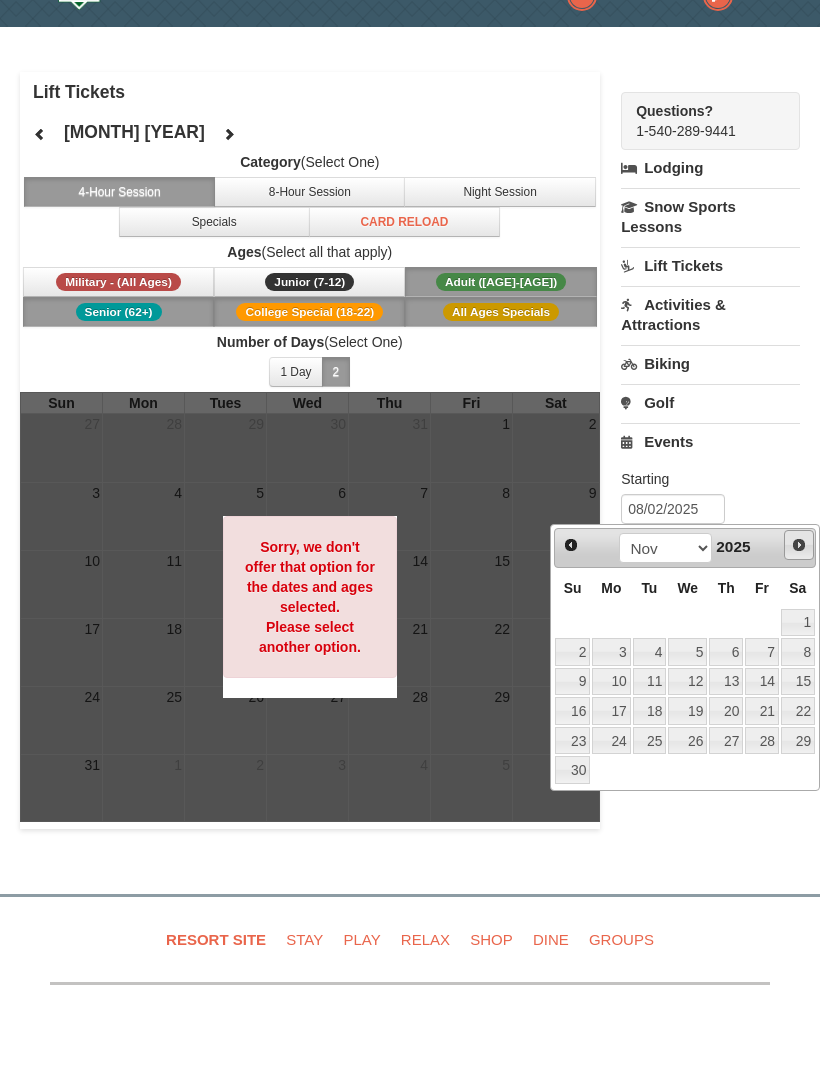 click on "Next" at bounding box center [799, 604] 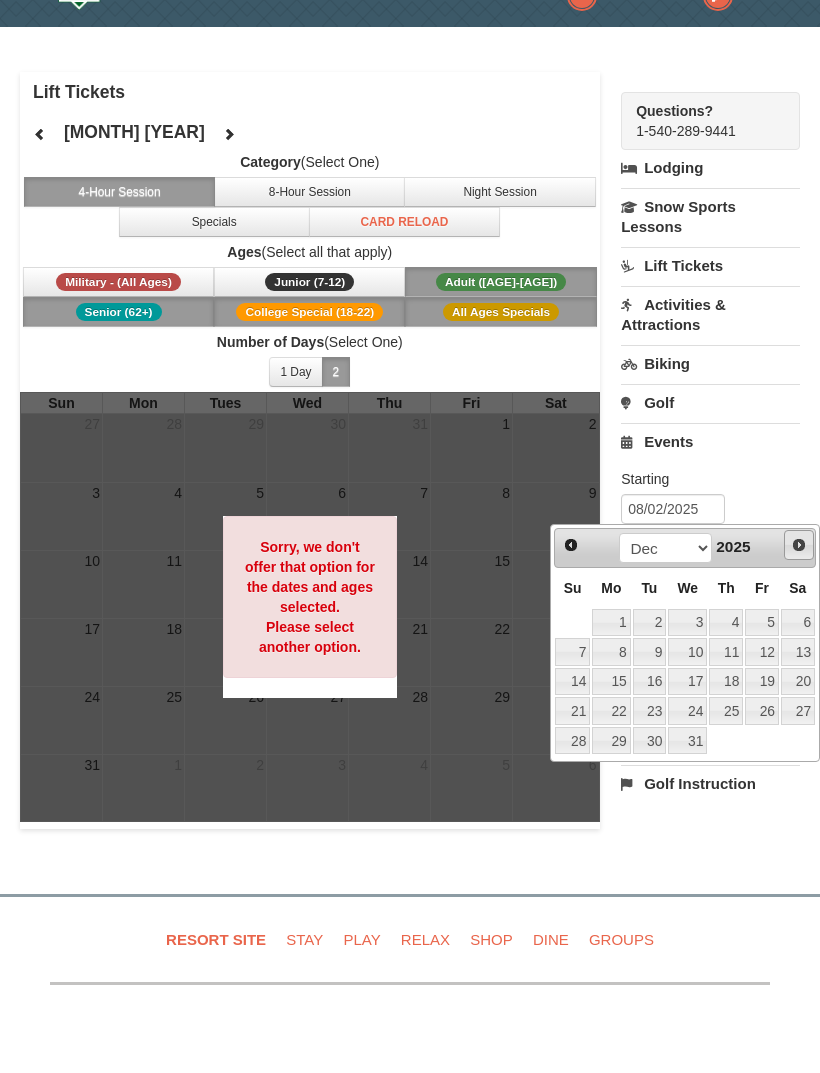 click on "Next" at bounding box center [799, 604] 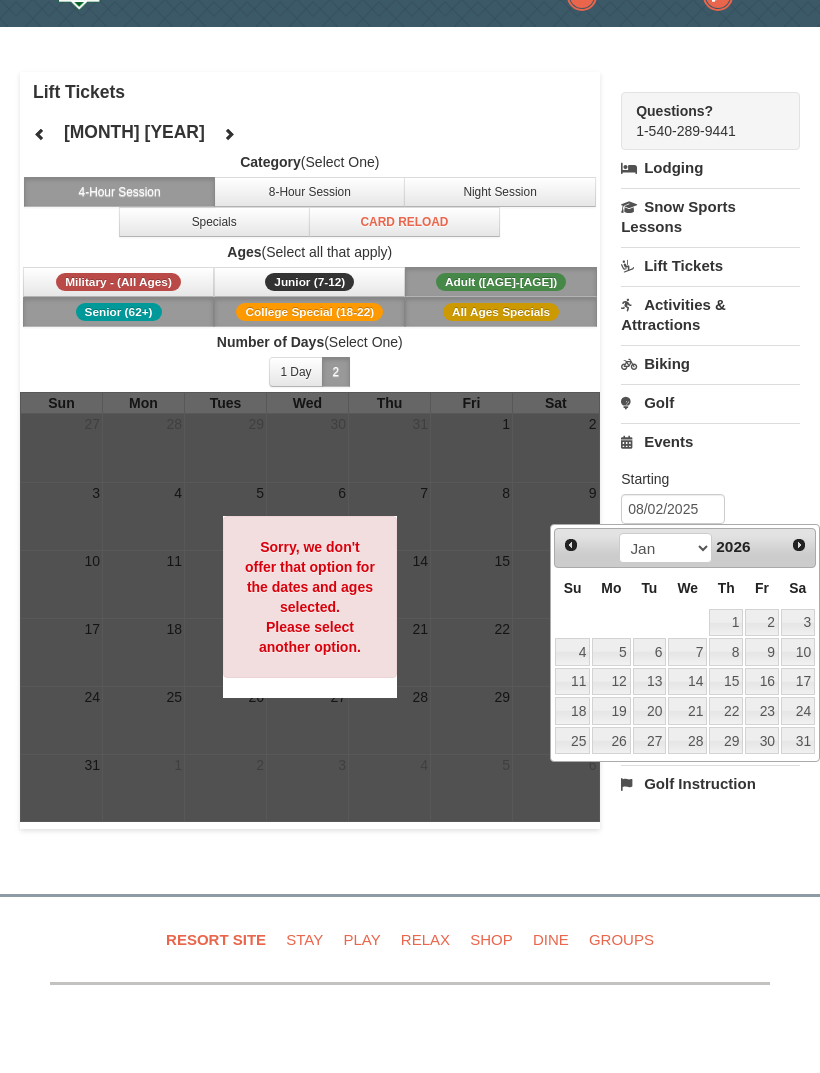 click on "5" at bounding box center [611, 711] 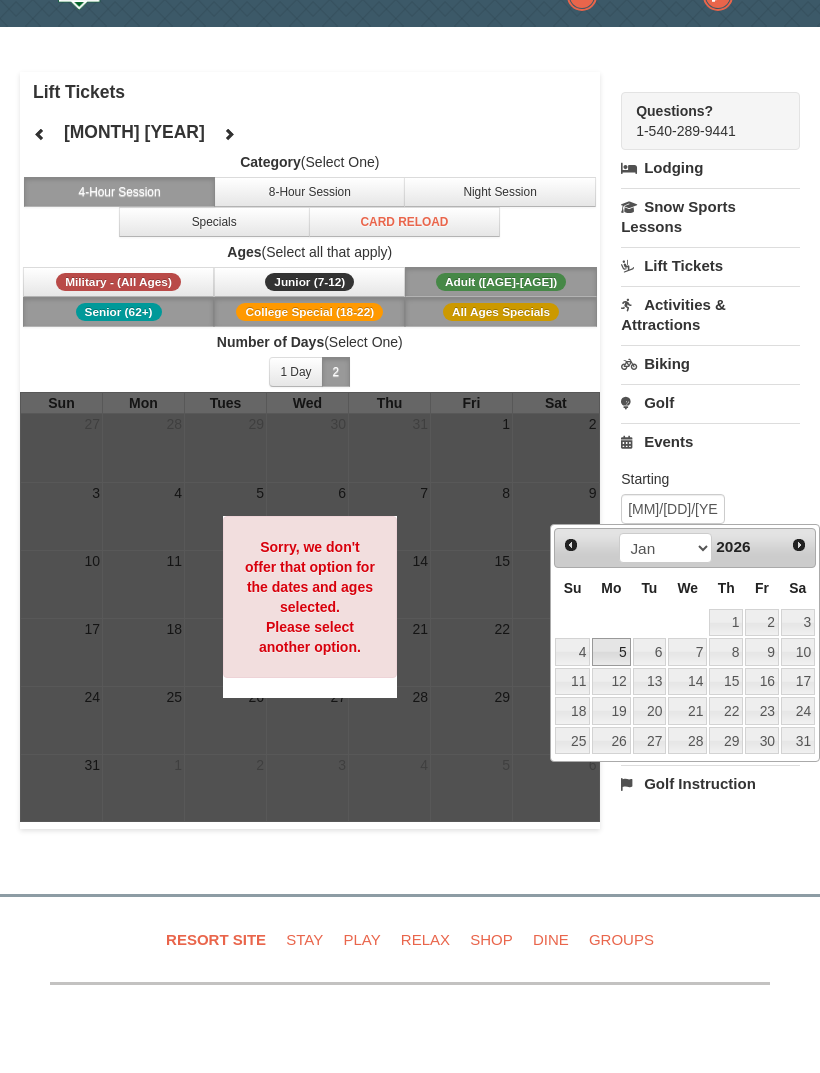 scroll, scrollTop: 59, scrollLeft: 0, axis: vertical 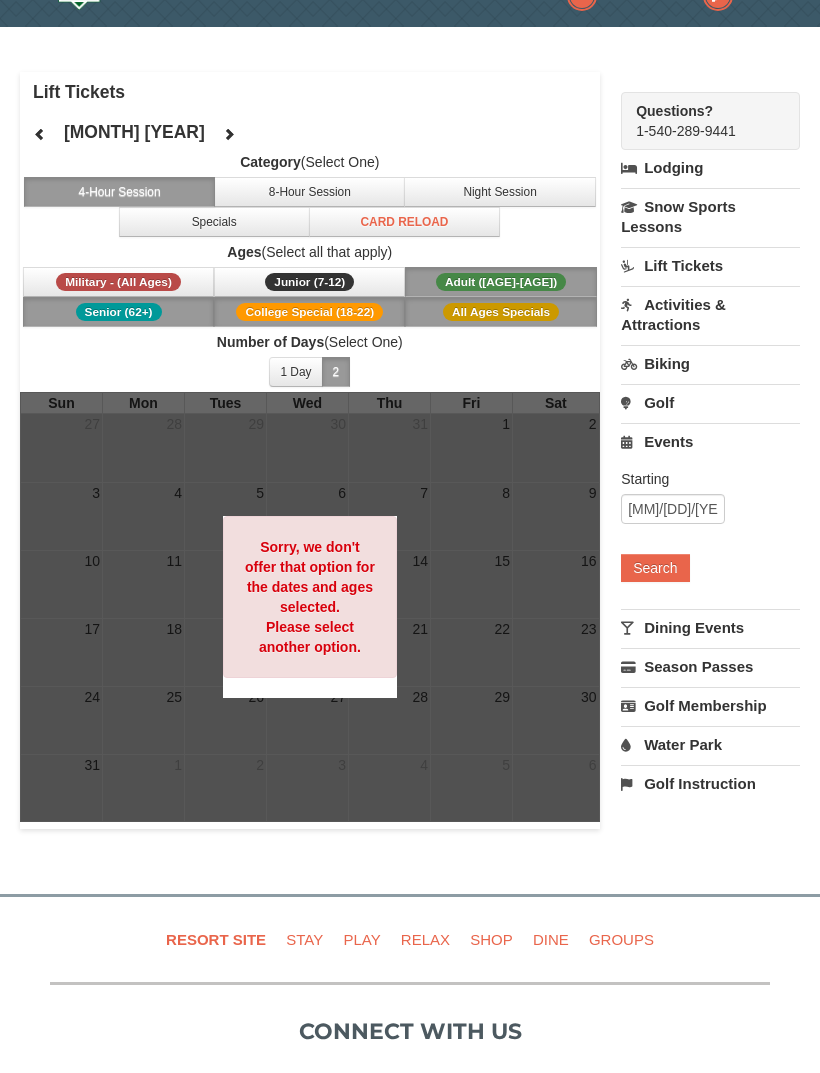 click on "Search" at bounding box center [655, 568] 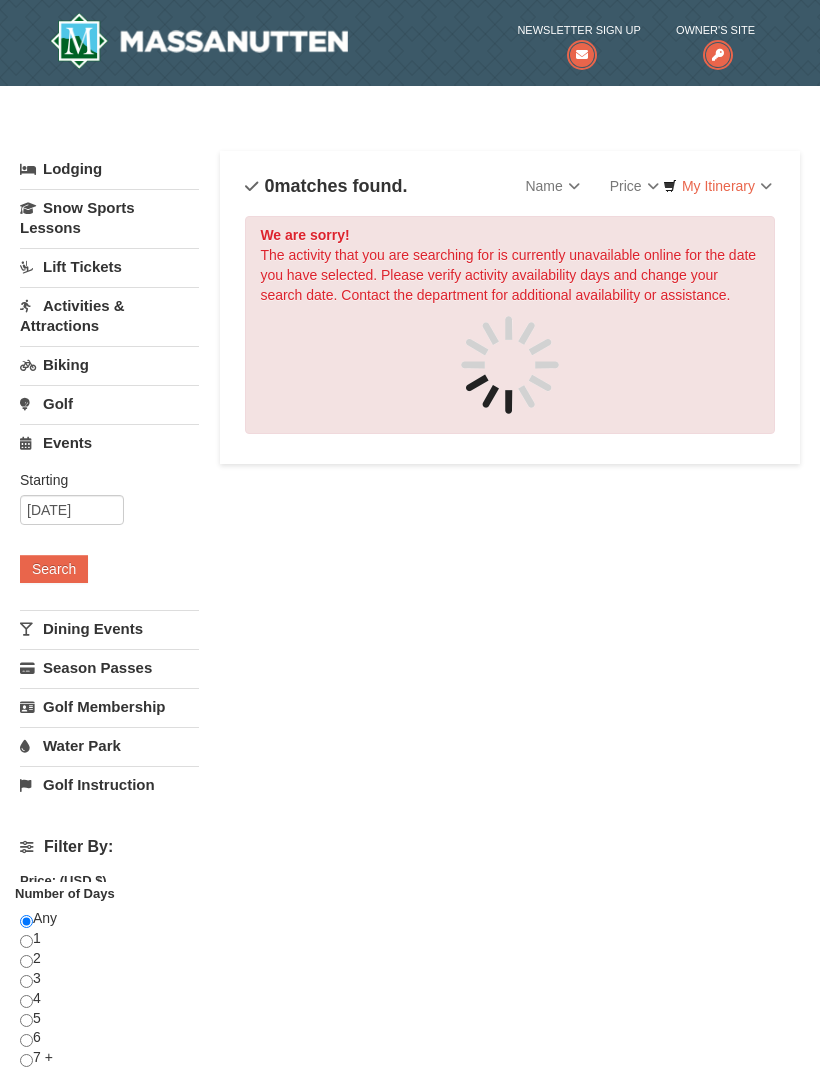 scroll, scrollTop: 0, scrollLeft: 0, axis: both 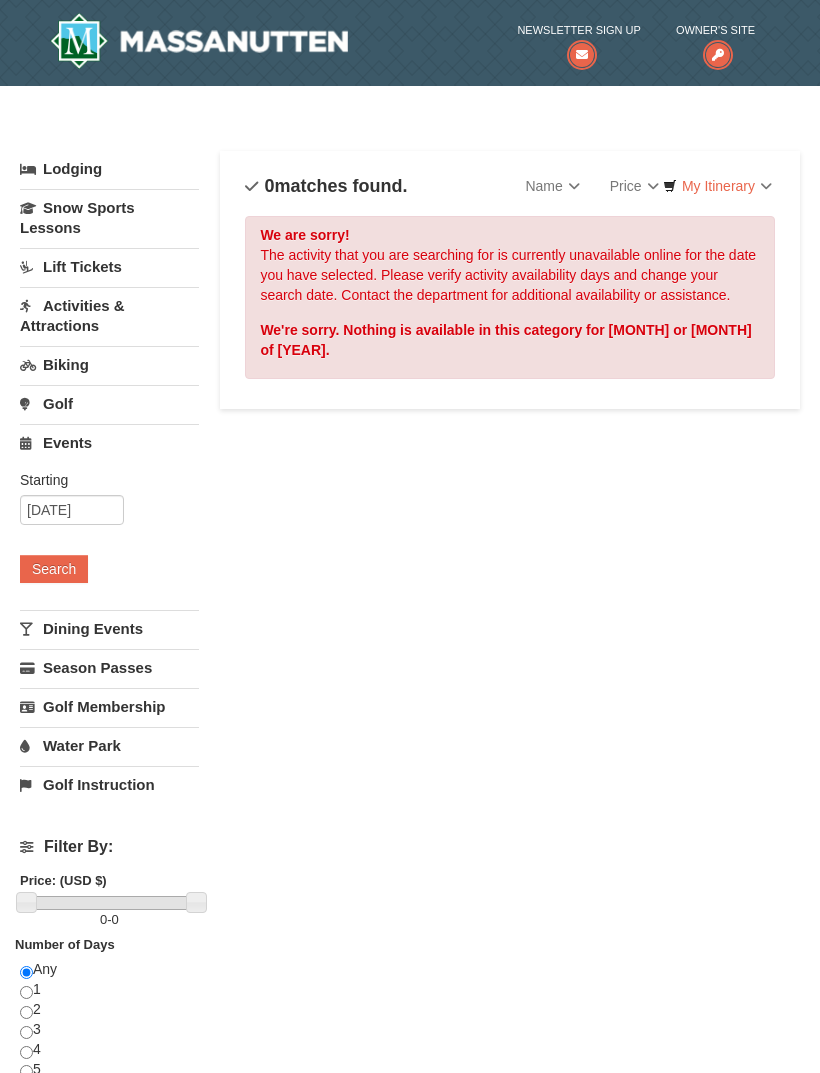 click on "Lodging" at bounding box center (109, 169) 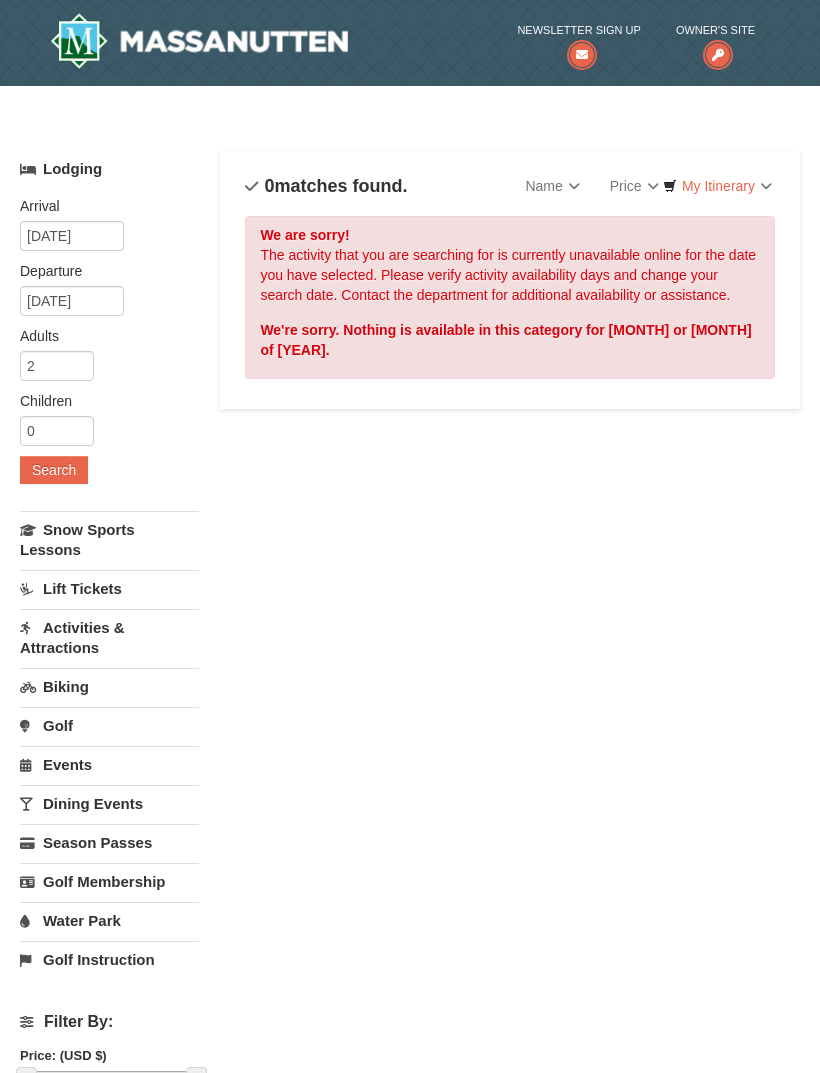 click on "Search" at bounding box center (54, 470) 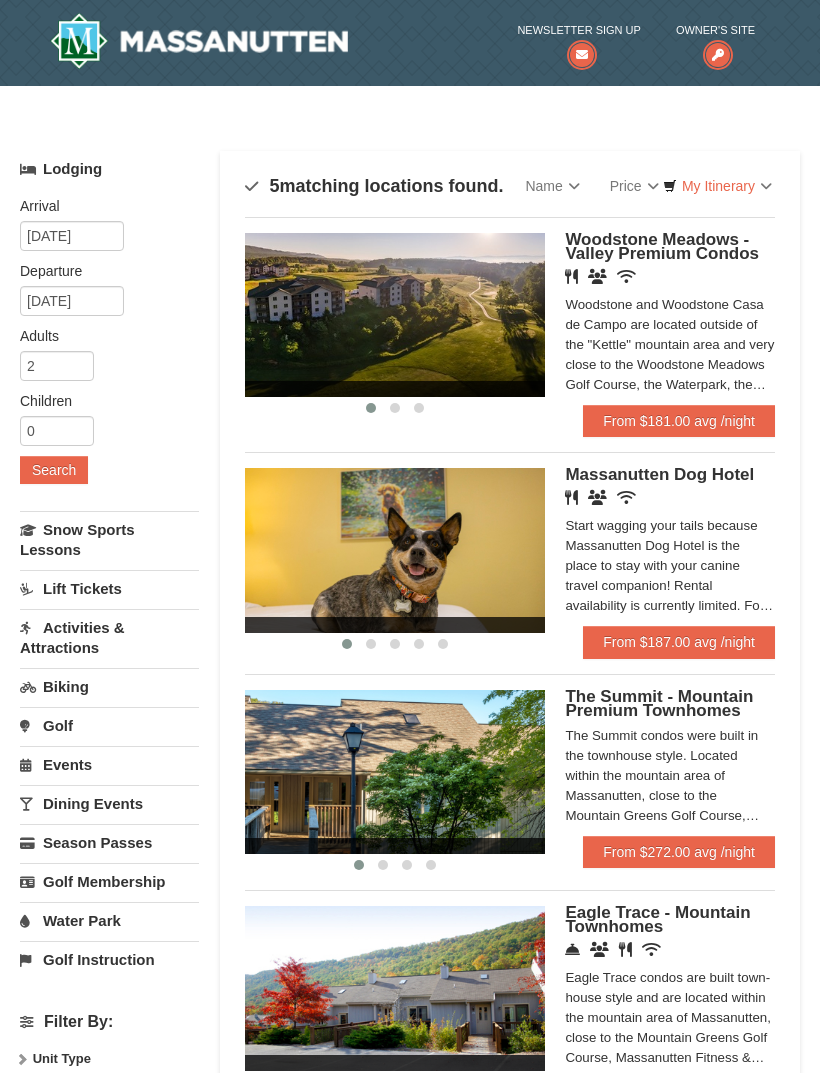 scroll, scrollTop: 0, scrollLeft: 0, axis: both 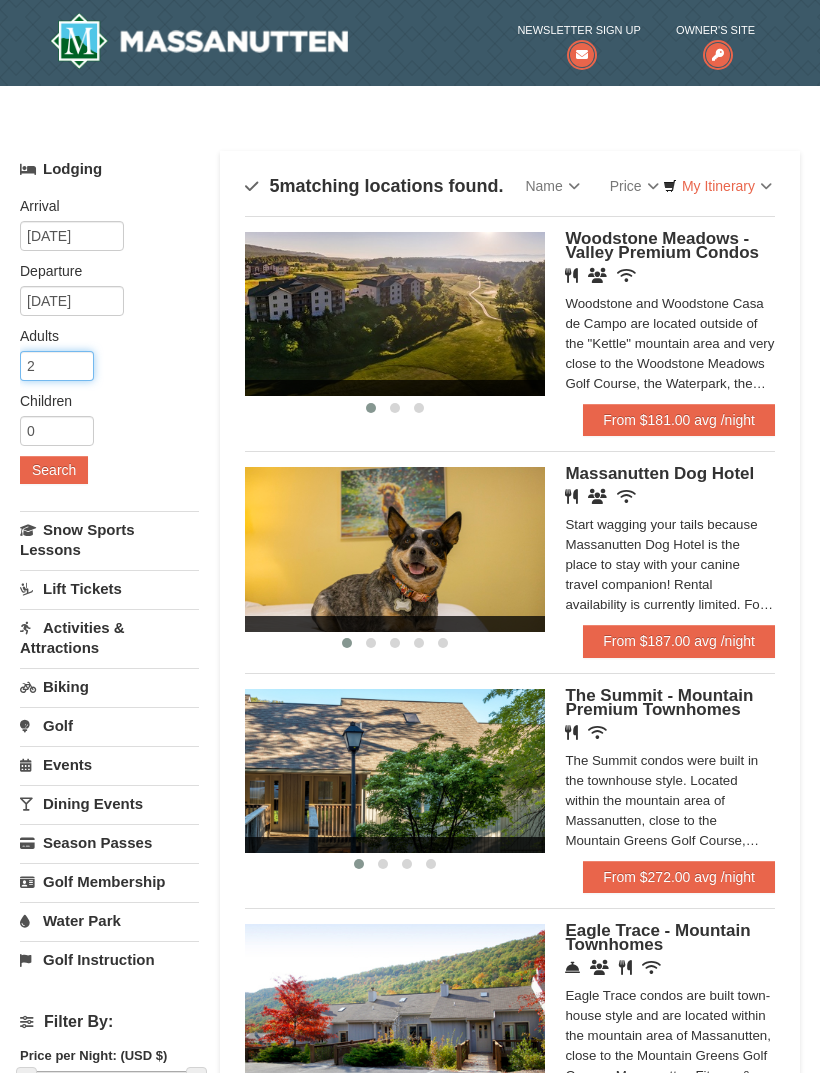 click on "2" at bounding box center [57, 366] 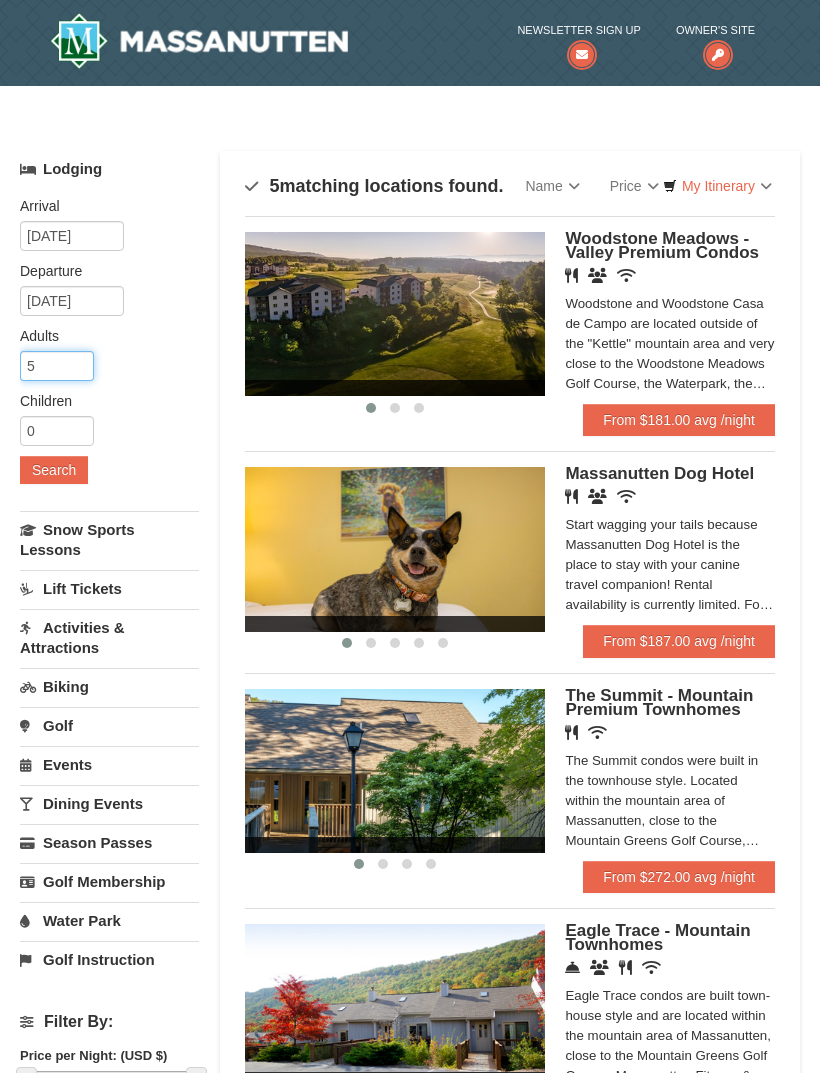 type on "5" 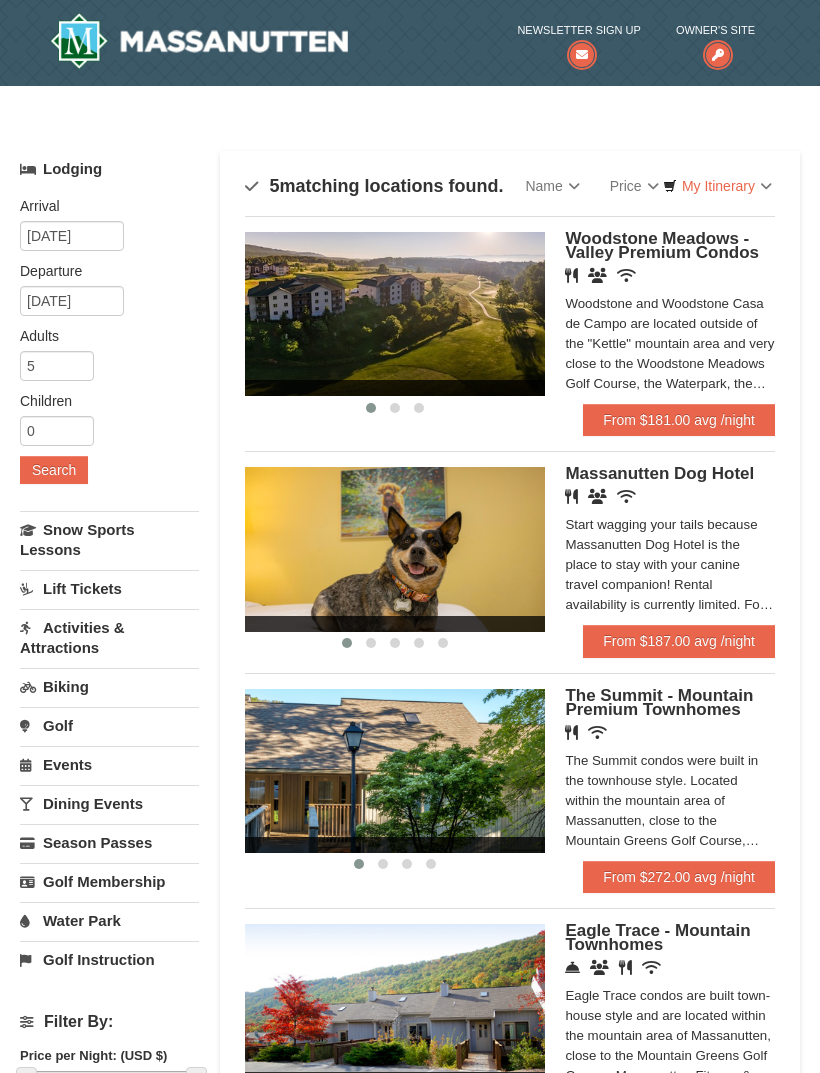 click on "Search" at bounding box center (54, 470) 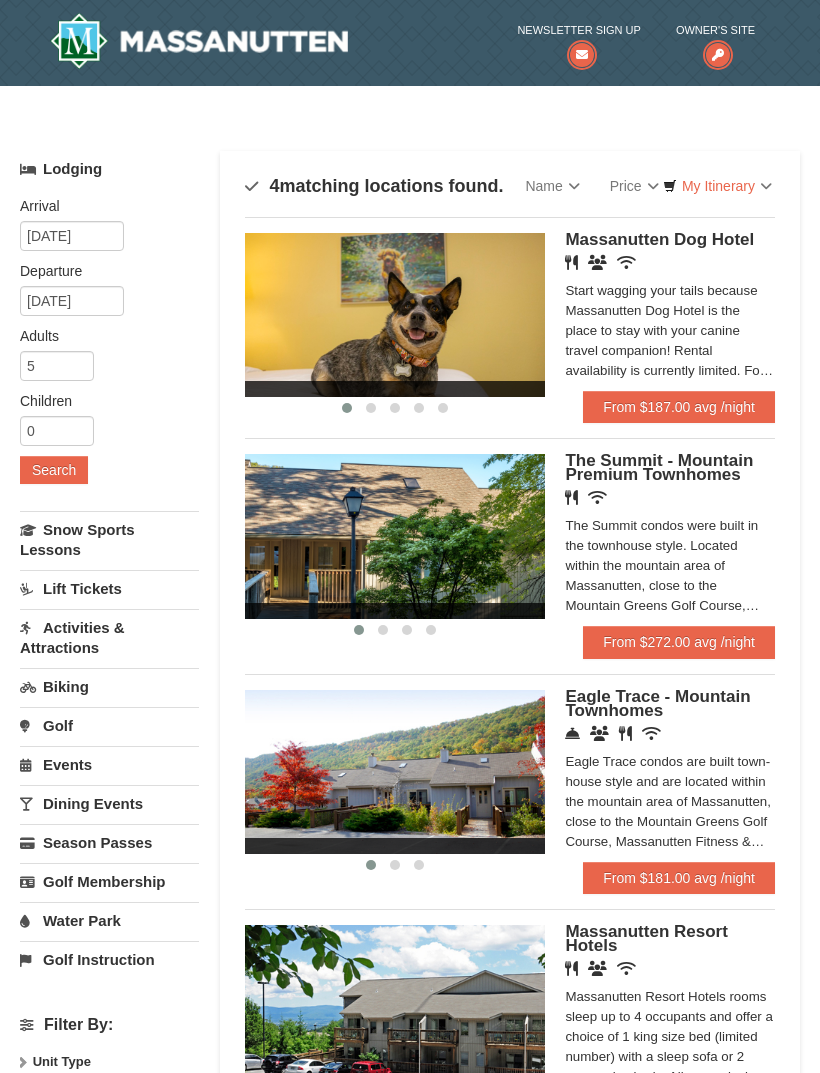 scroll, scrollTop: 0, scrollLeft: 0, axis: both 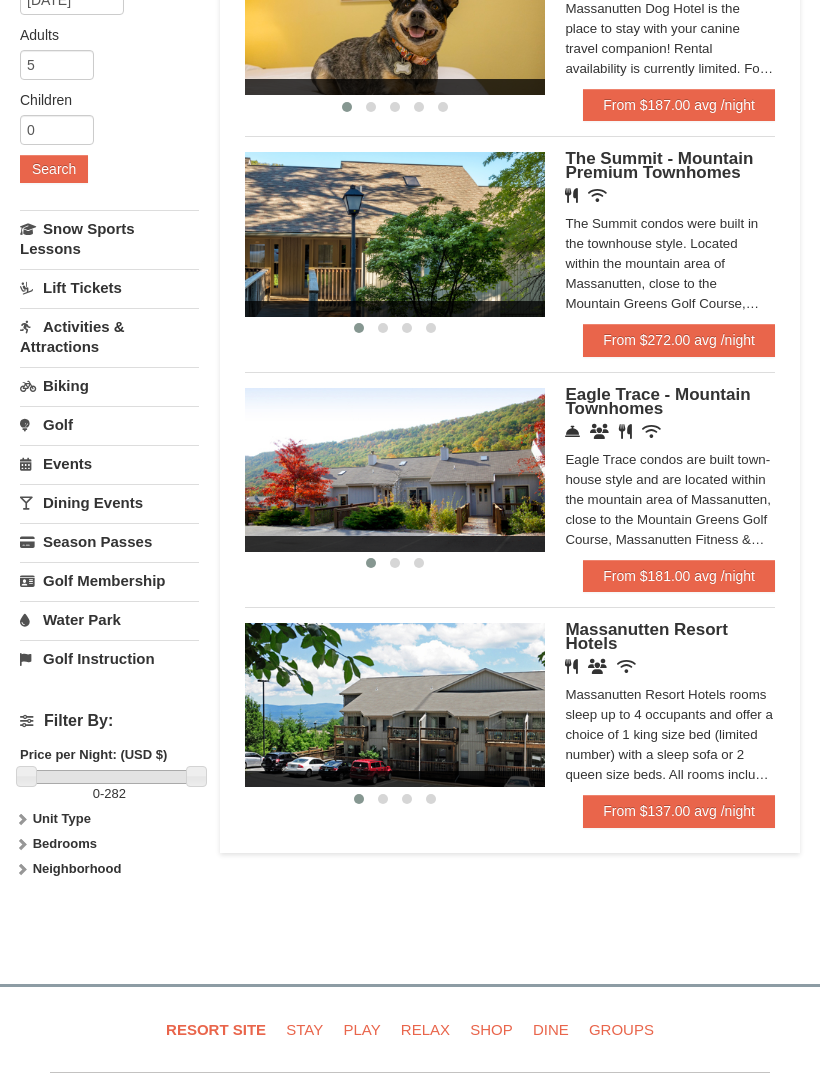 click at bounding box center [395, 705] 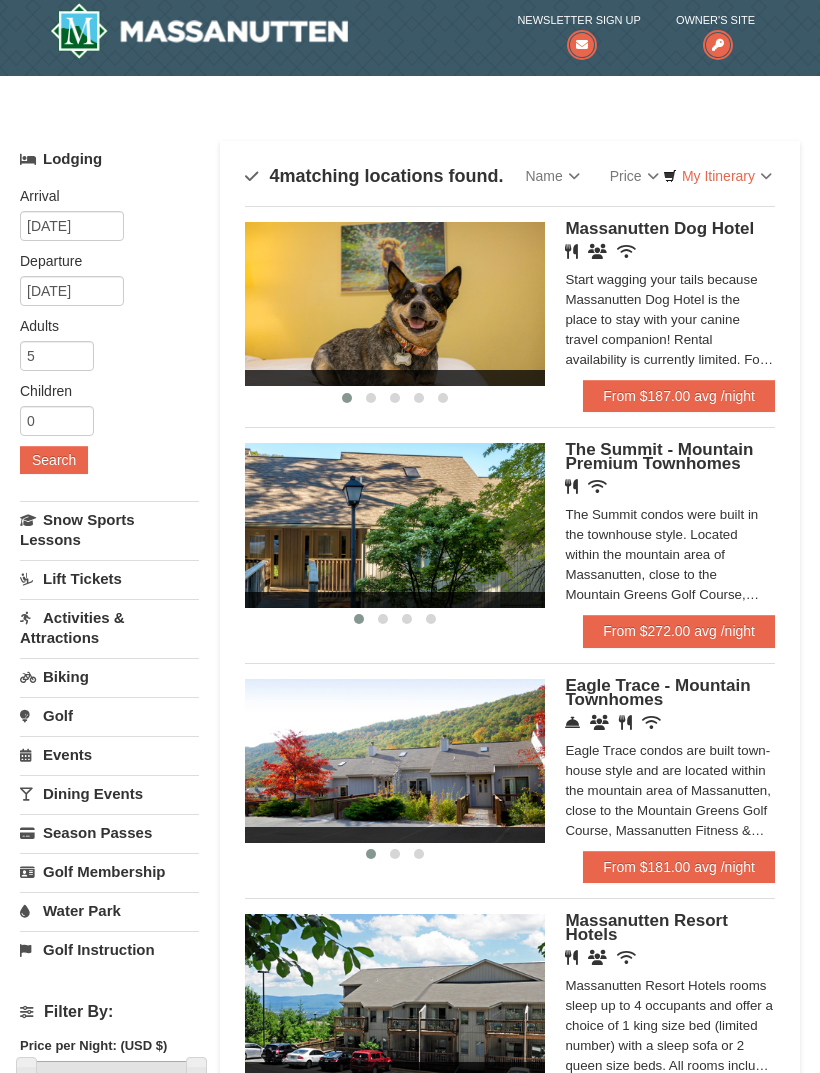scroll, scrollTop: 11, scrollLeft: 0, axis: vertical 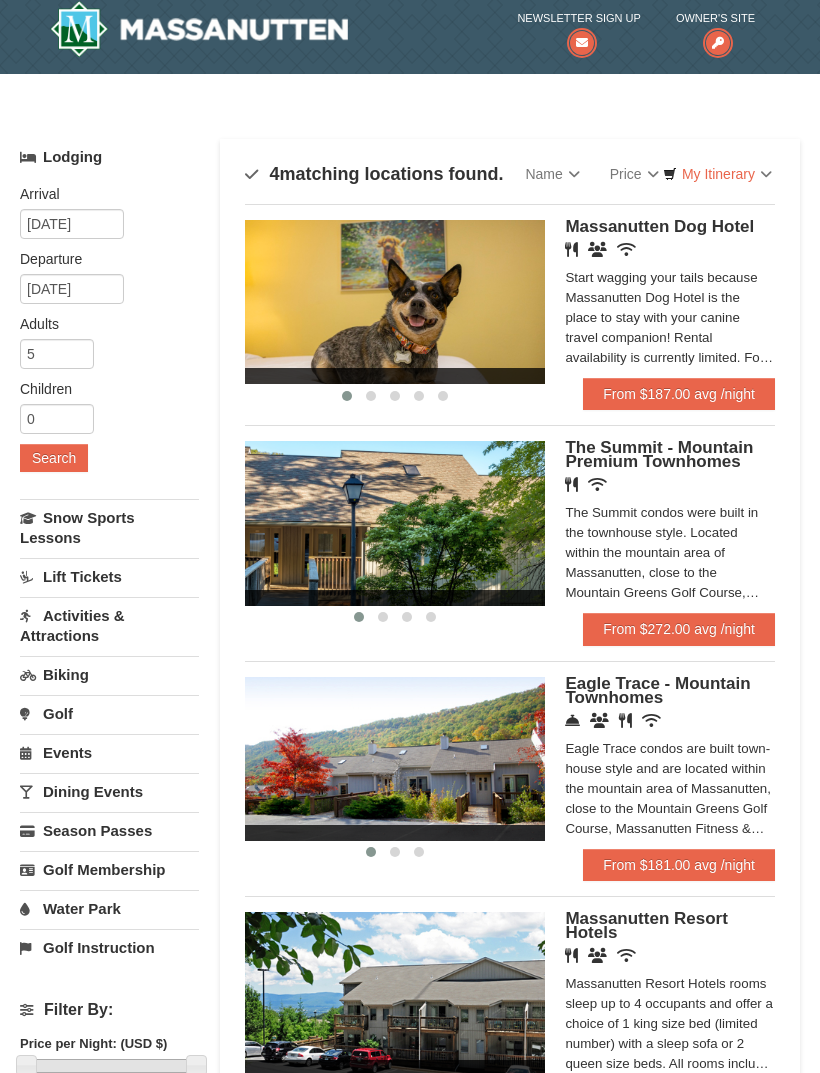 click at bounding box center [395, 303] 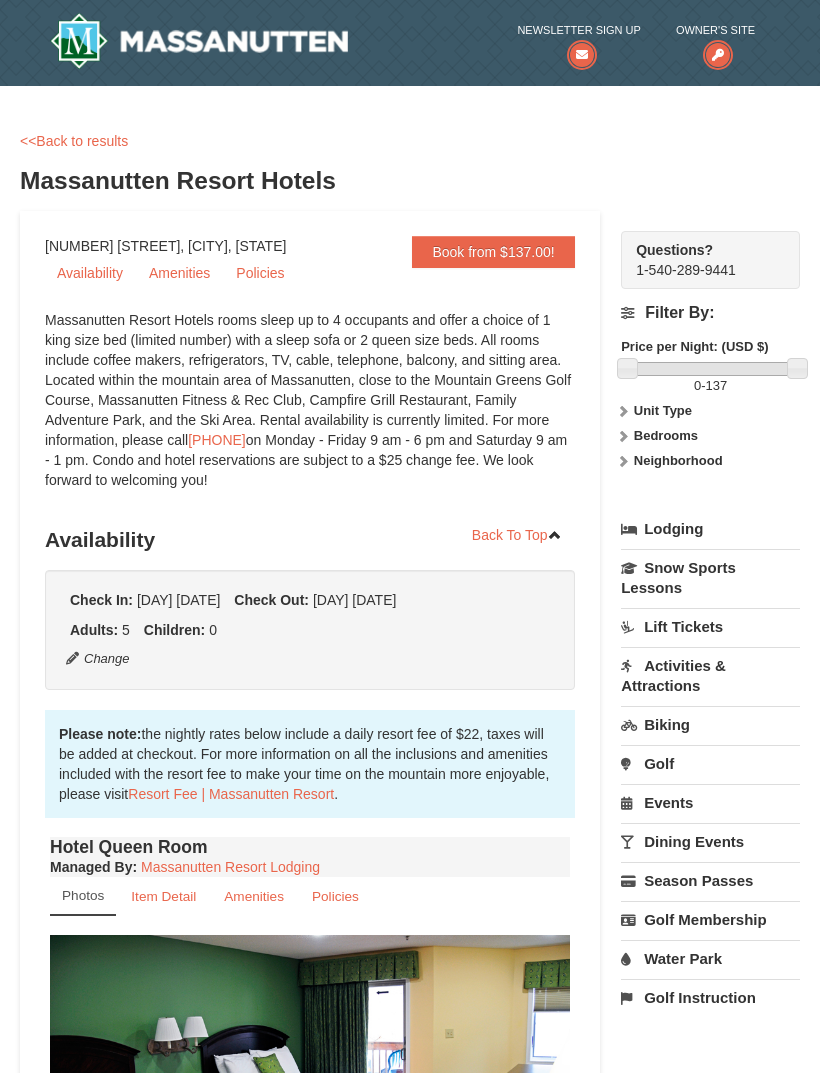 scroll, scrollTop: 0, scrollLeft: 0, axis: both 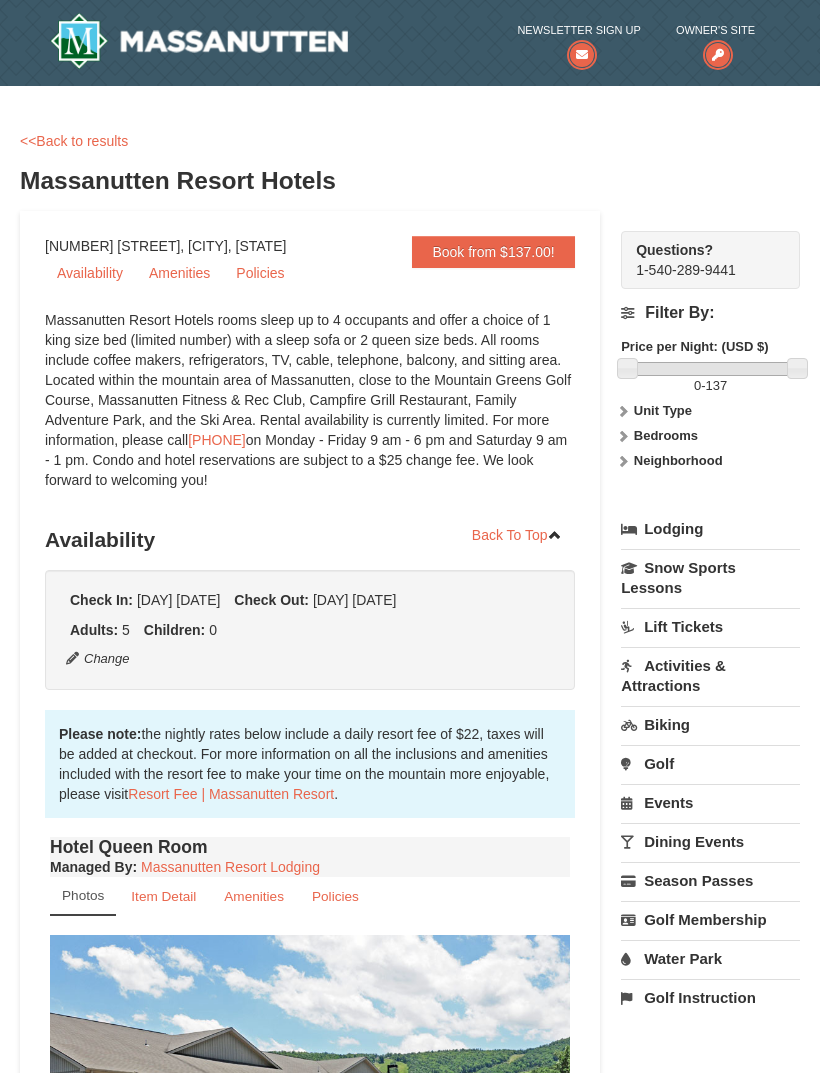 click on "<<Back to results" at bounding box center (74, 141) 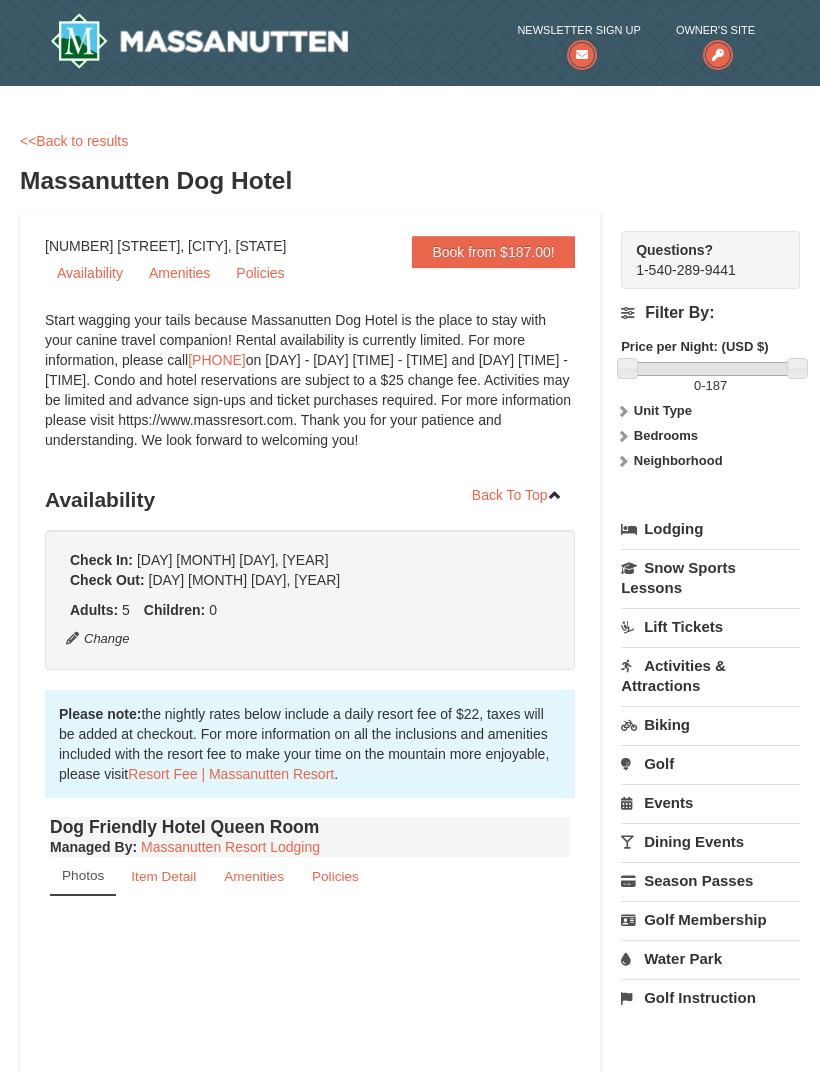 scroll, scrollTop: 0, scrollLeft: 0, axis: both 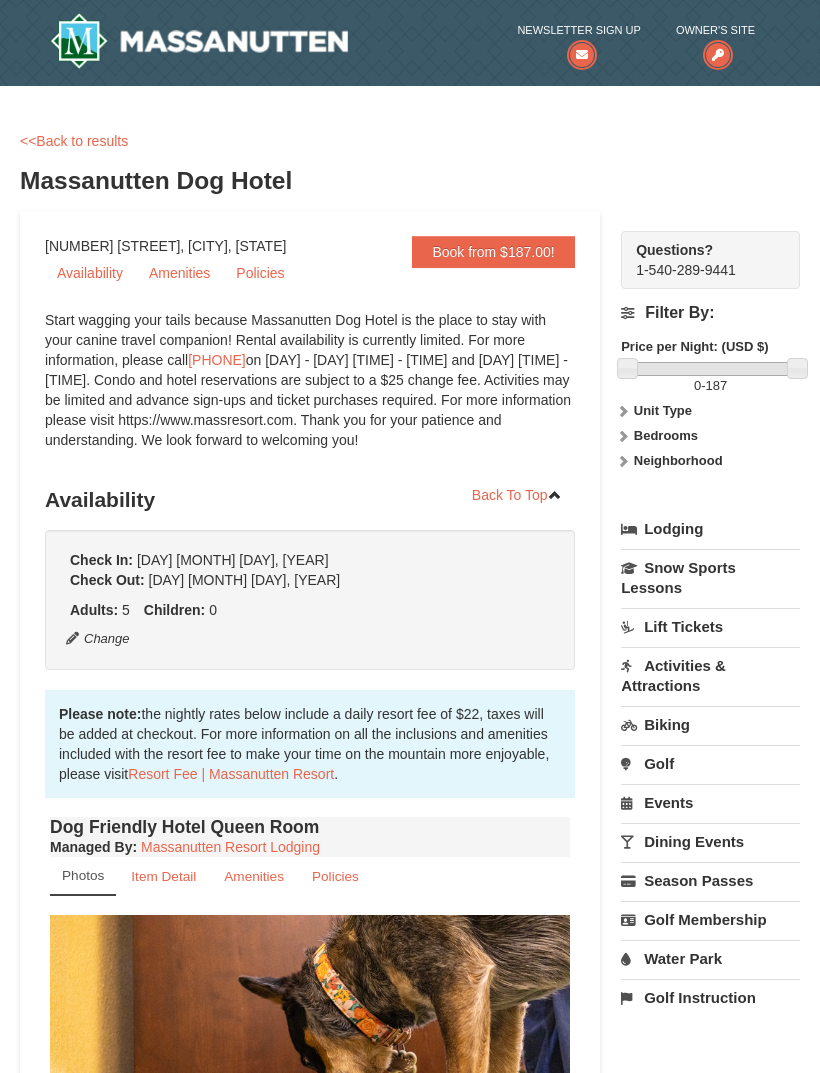 click on "<<Back to results" at bounding box center (74, 141) 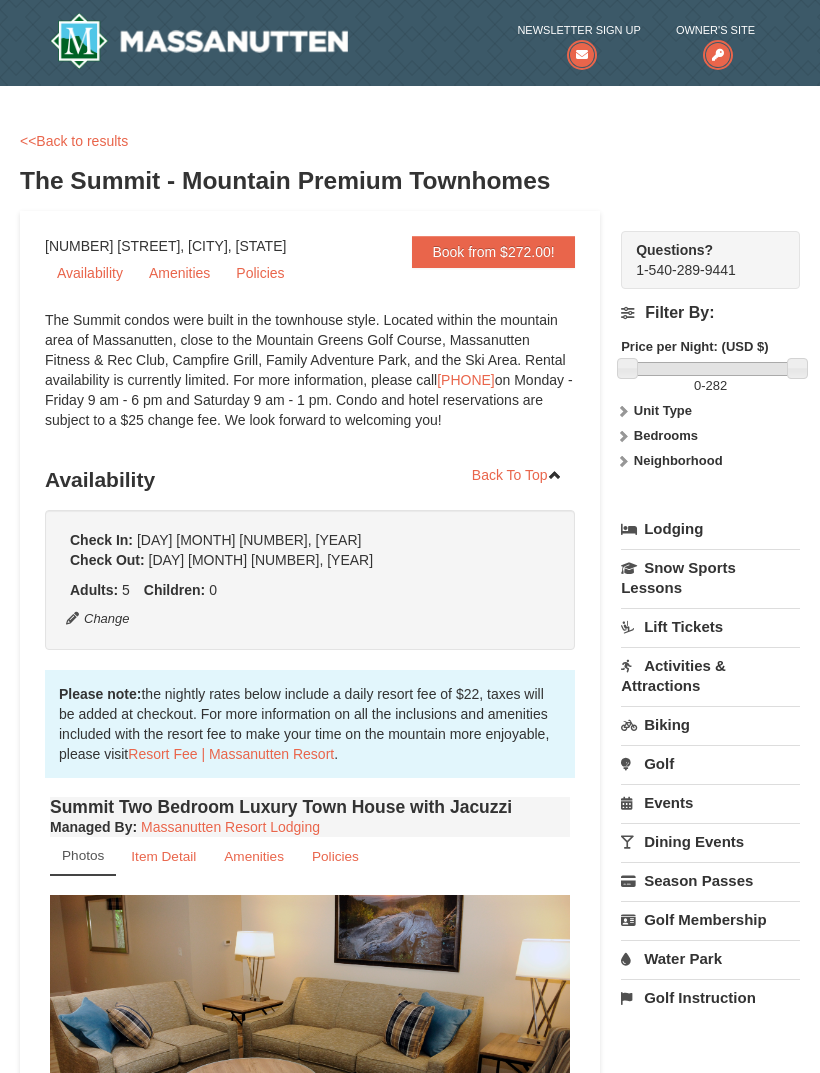 scroll, scrollTop: 0, scrollLeft: 0, axis: both 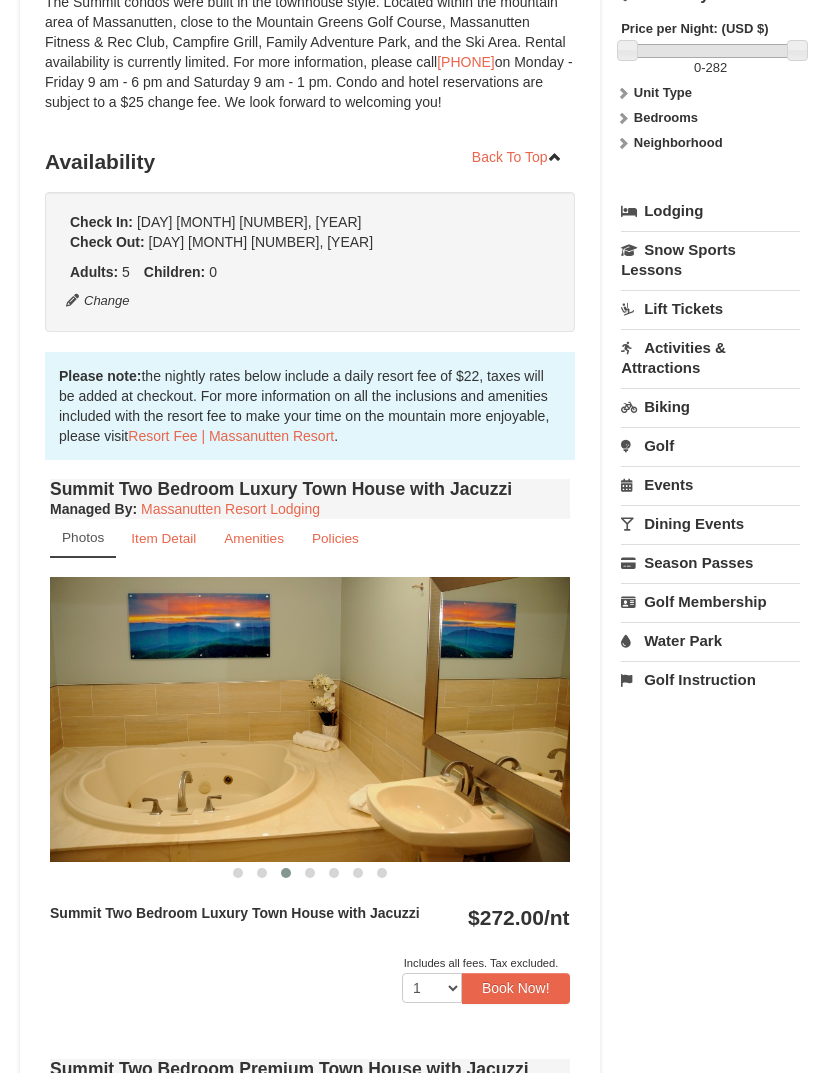 click on "Book Now!" at bounding box center (516, 988) 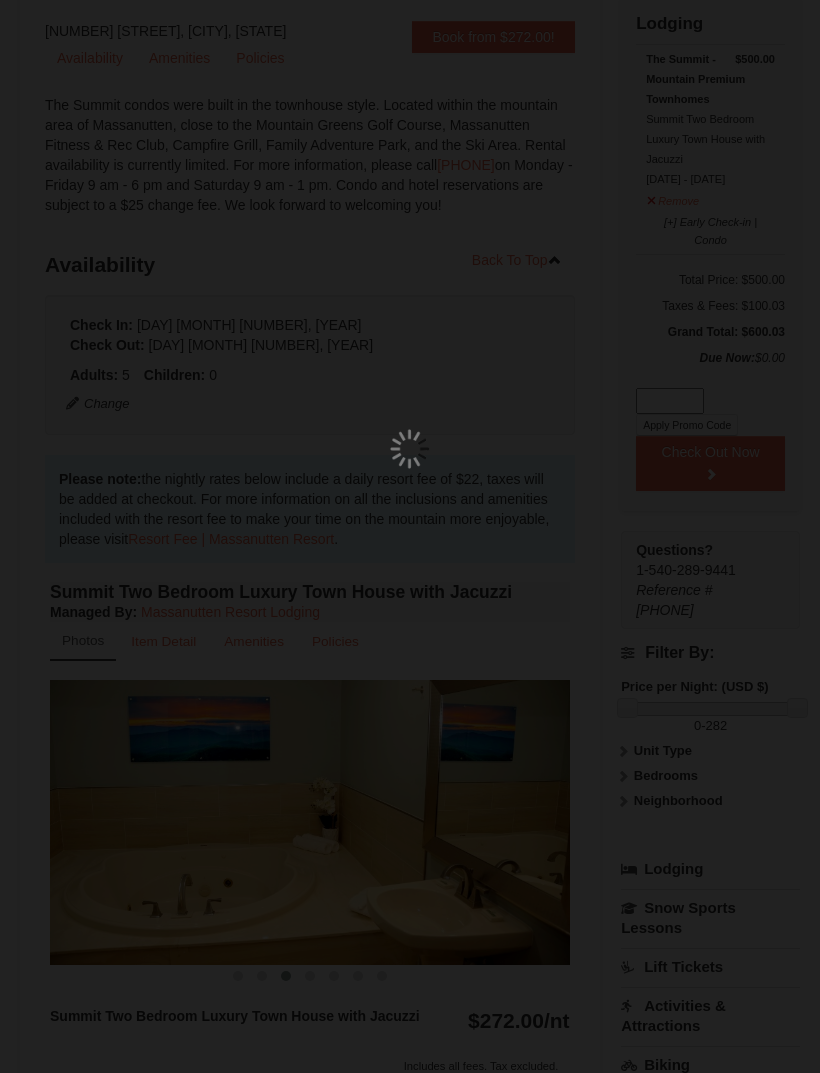 scroll, scrollTop: 211, scrollLeft: 0, axis: vertical 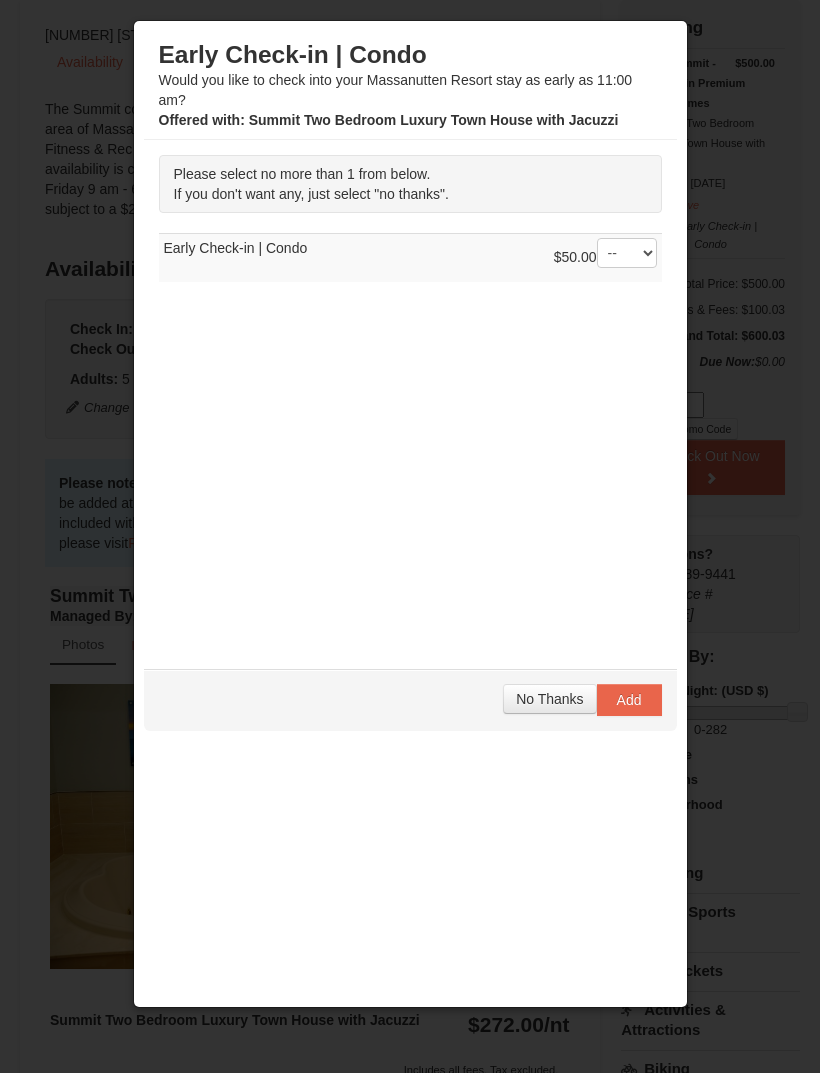 click on "No Thanks" at bounding box center (549, 699) 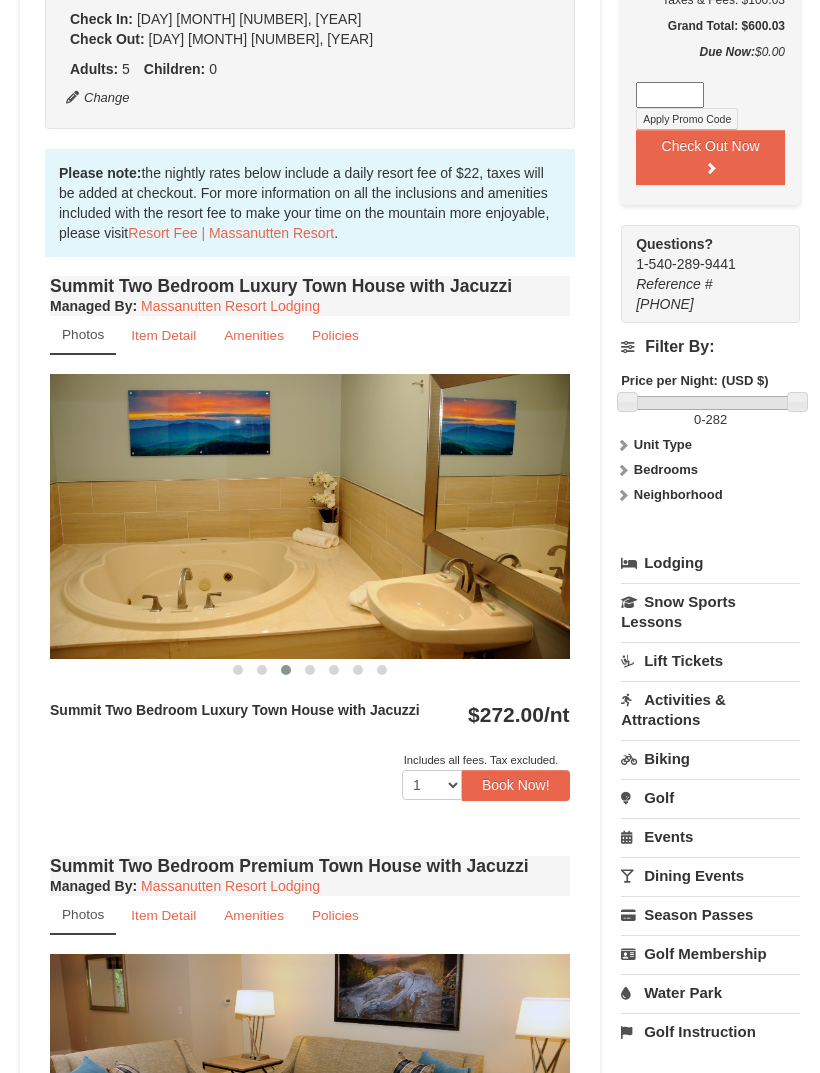 scroll, scrollTop: 517, scrollLeft: 0, axis: vertical 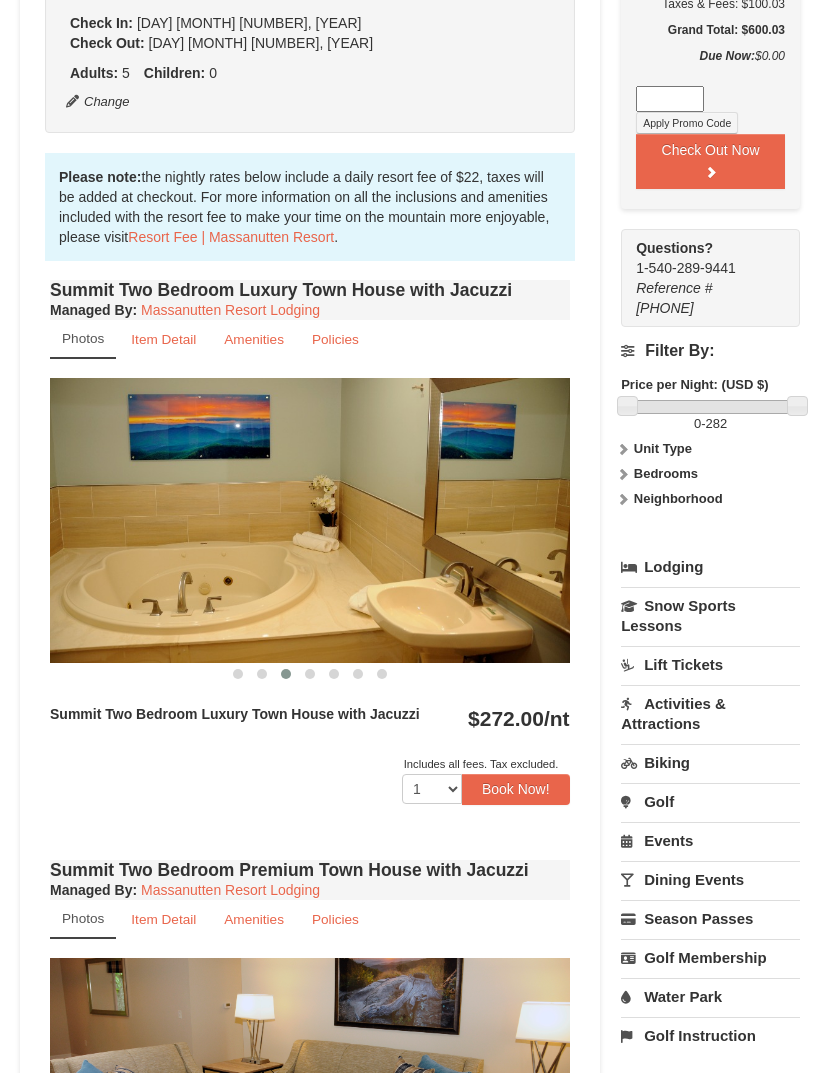 click on "Activities & Attractions" at bounding box center [710, 713] 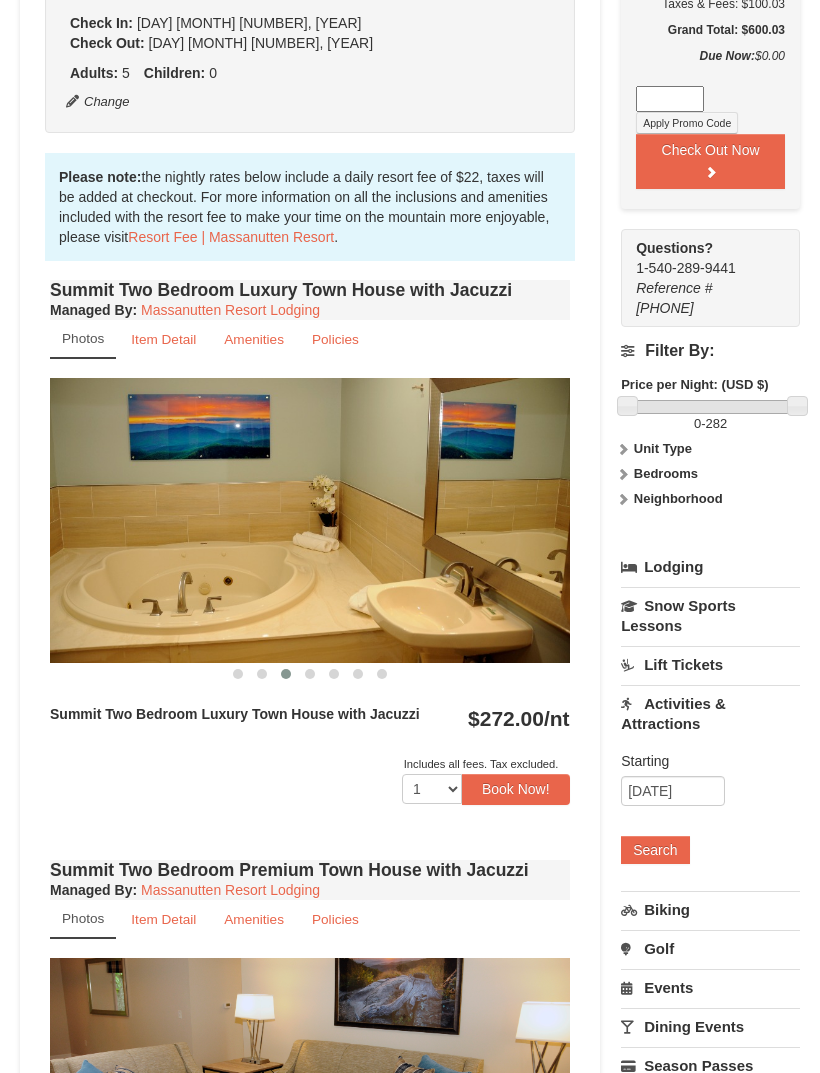 click on "Search" at bounding box center [655, 850] 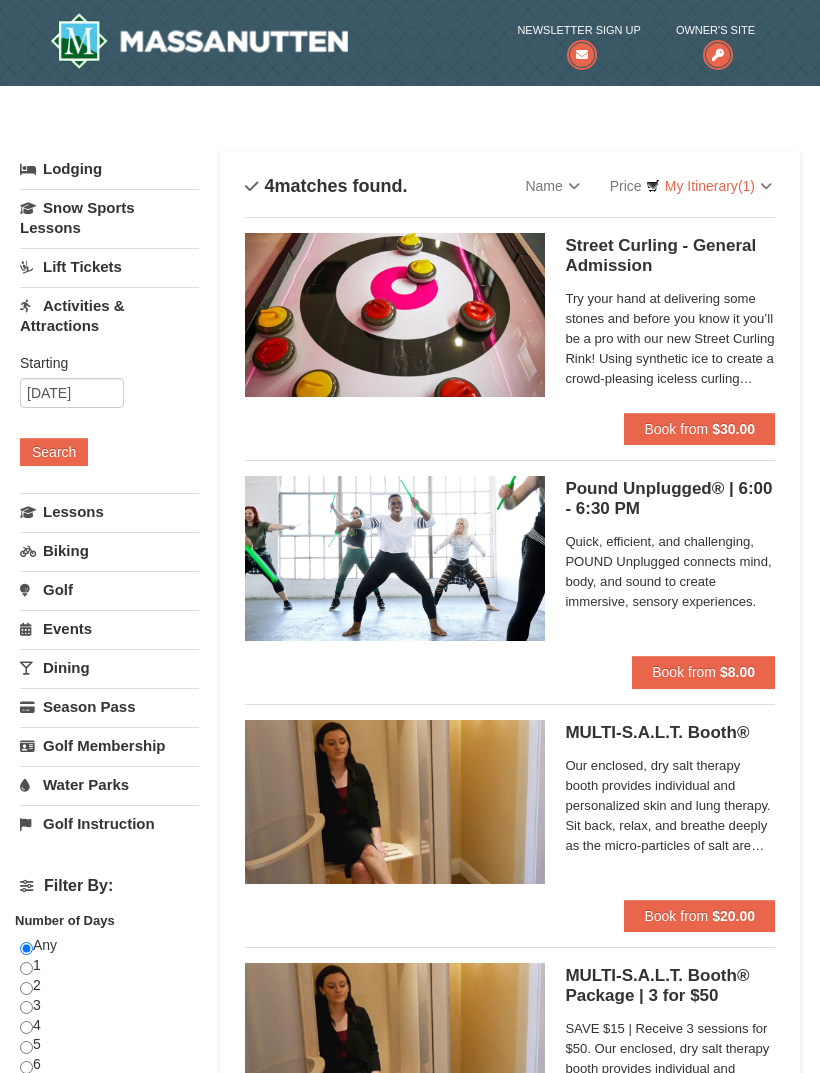 scroll, scrollTop: 0, scrollLeft: 0, axis: both 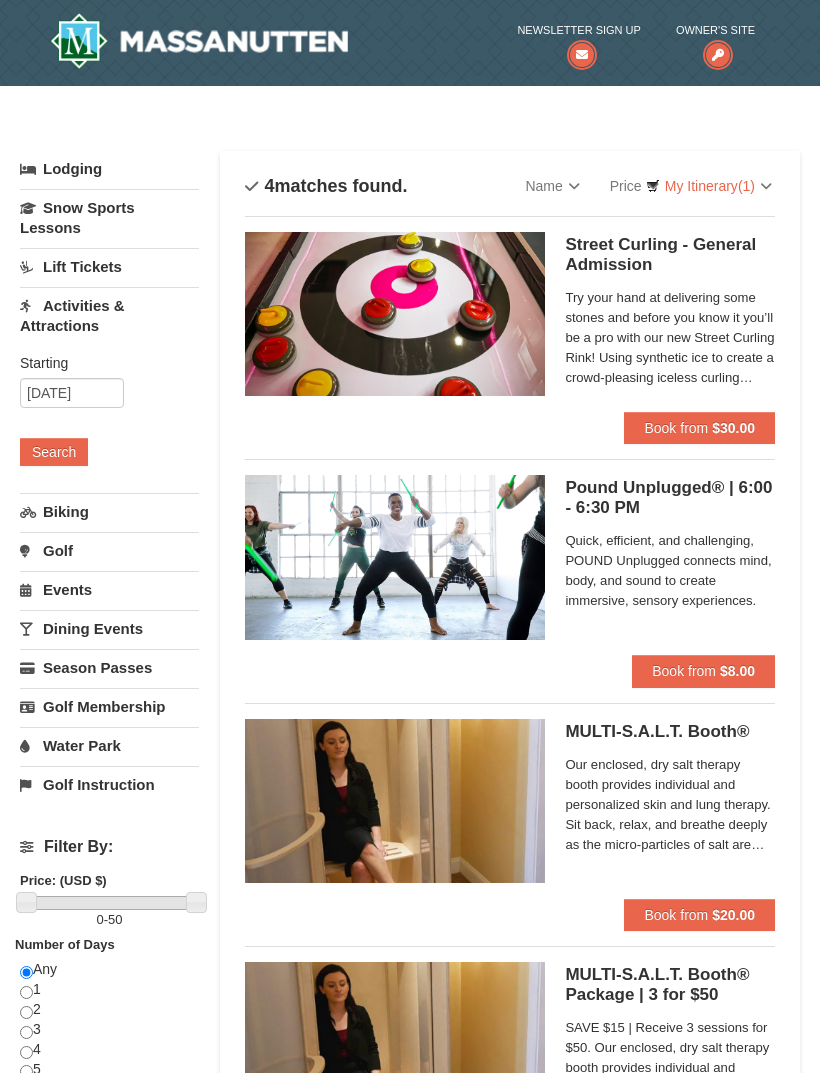 click on "Dining Events" at bounding box center [109, 628] 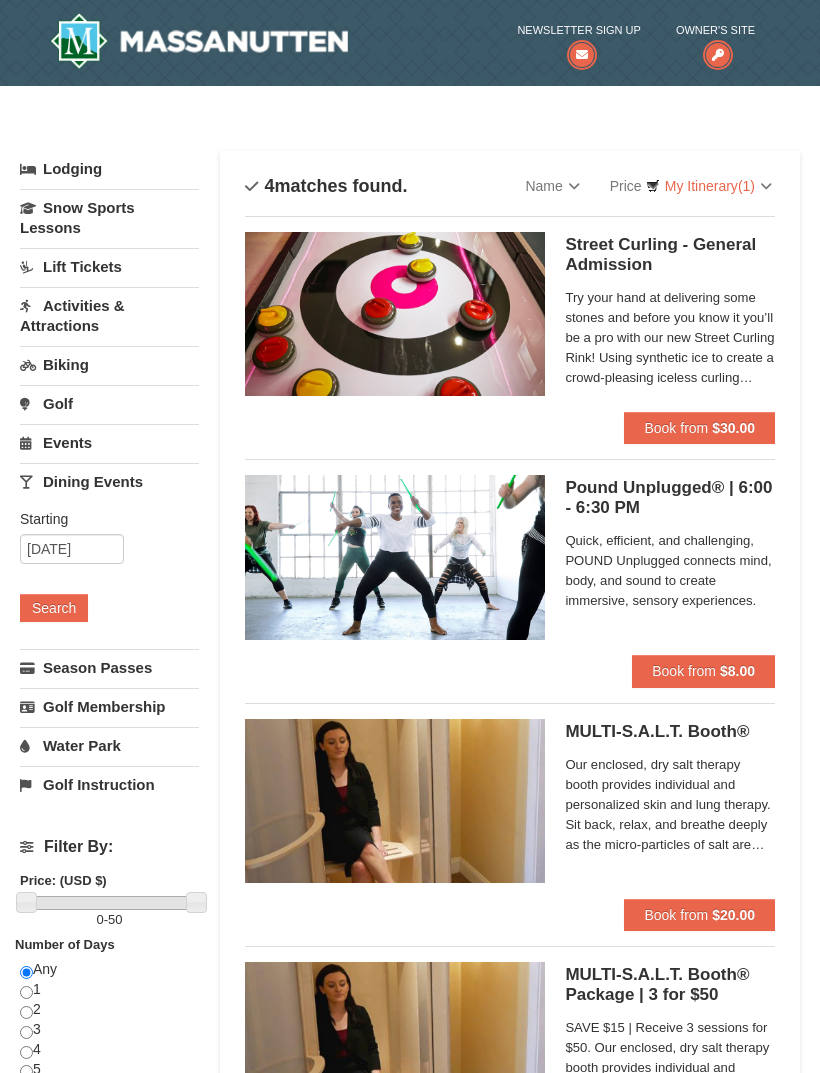 click on "Search" at bounding box center (54, 608) 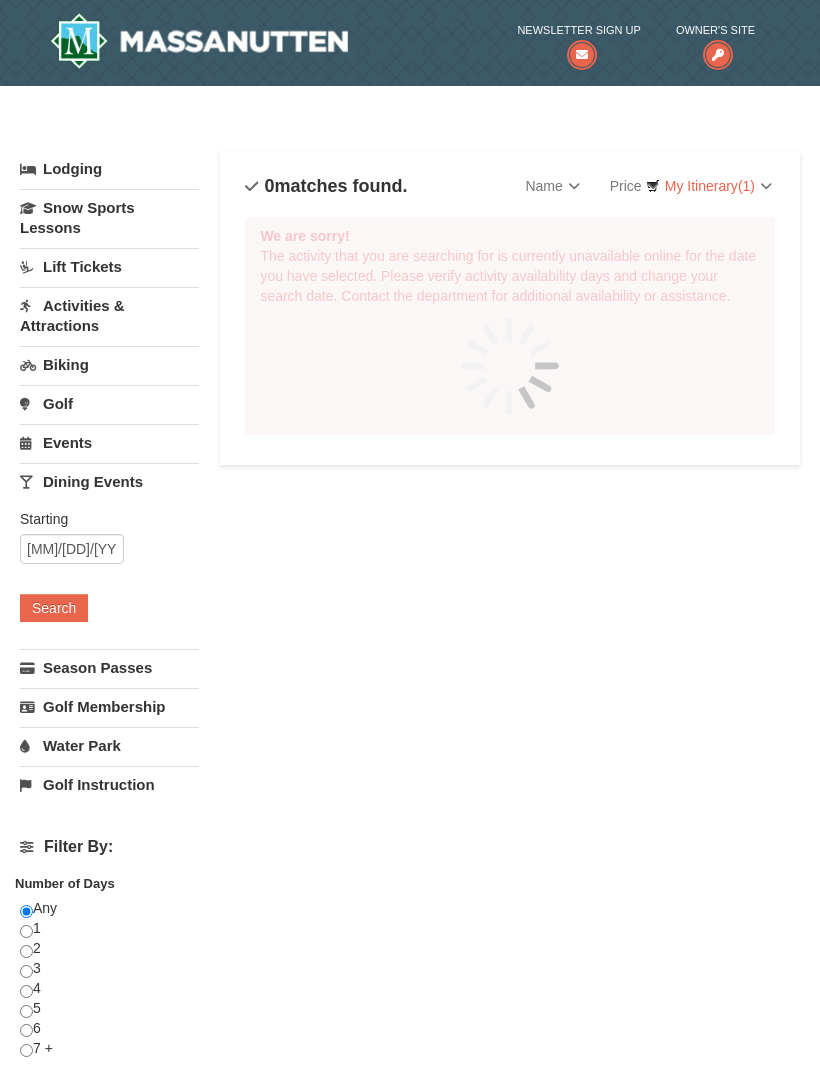 scroll, scrollTop: 0, scrollLeft: 0, axis: both 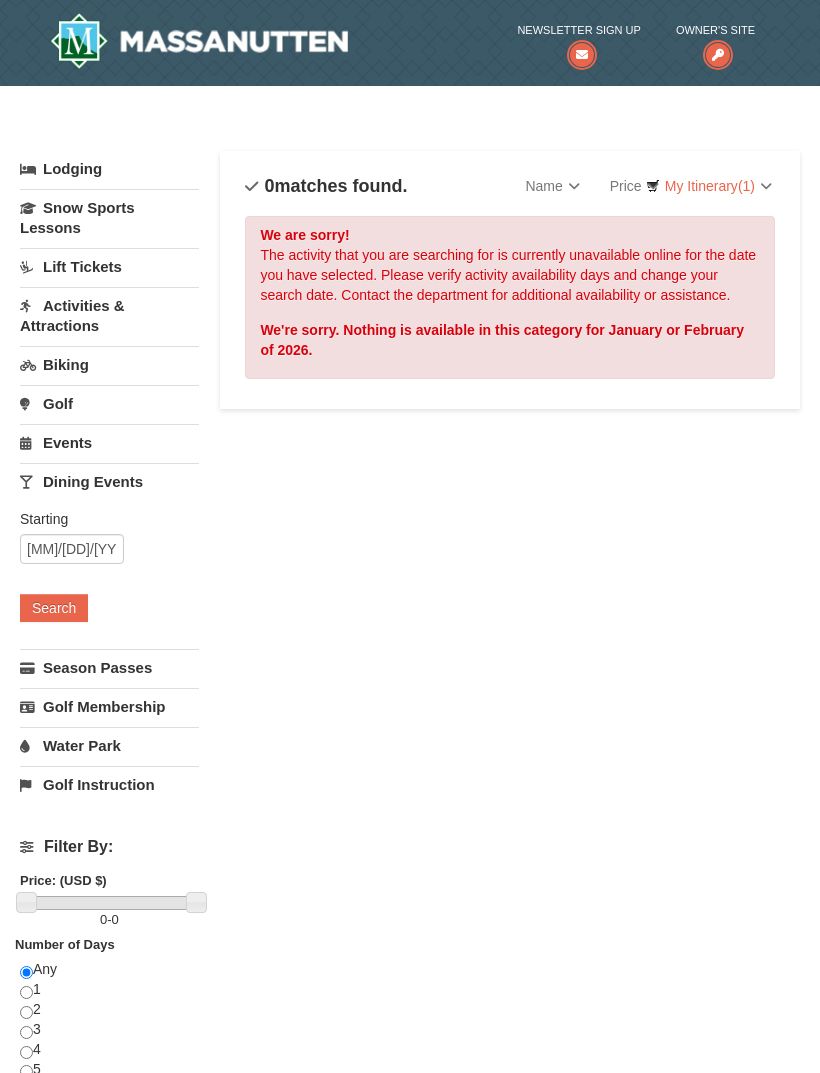click on "Golf Instruction" at bounding box center (109, 784) 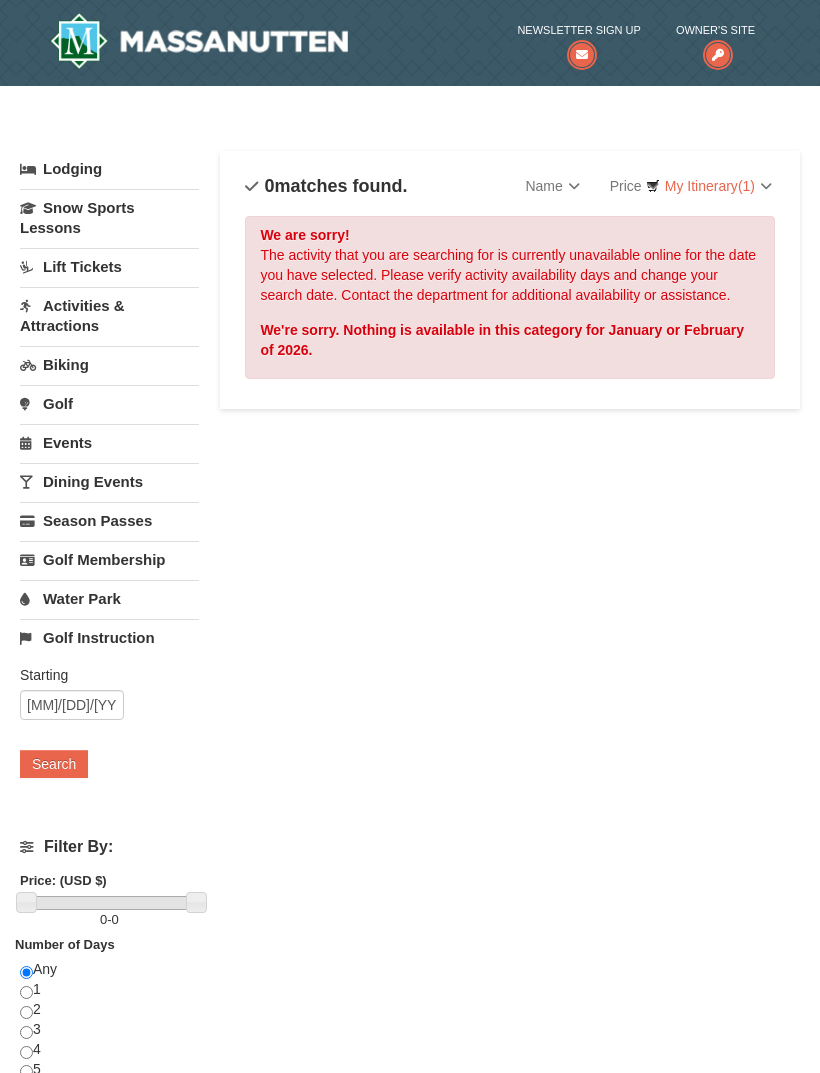 click on "Water Park" at bounding box center [109, 598] 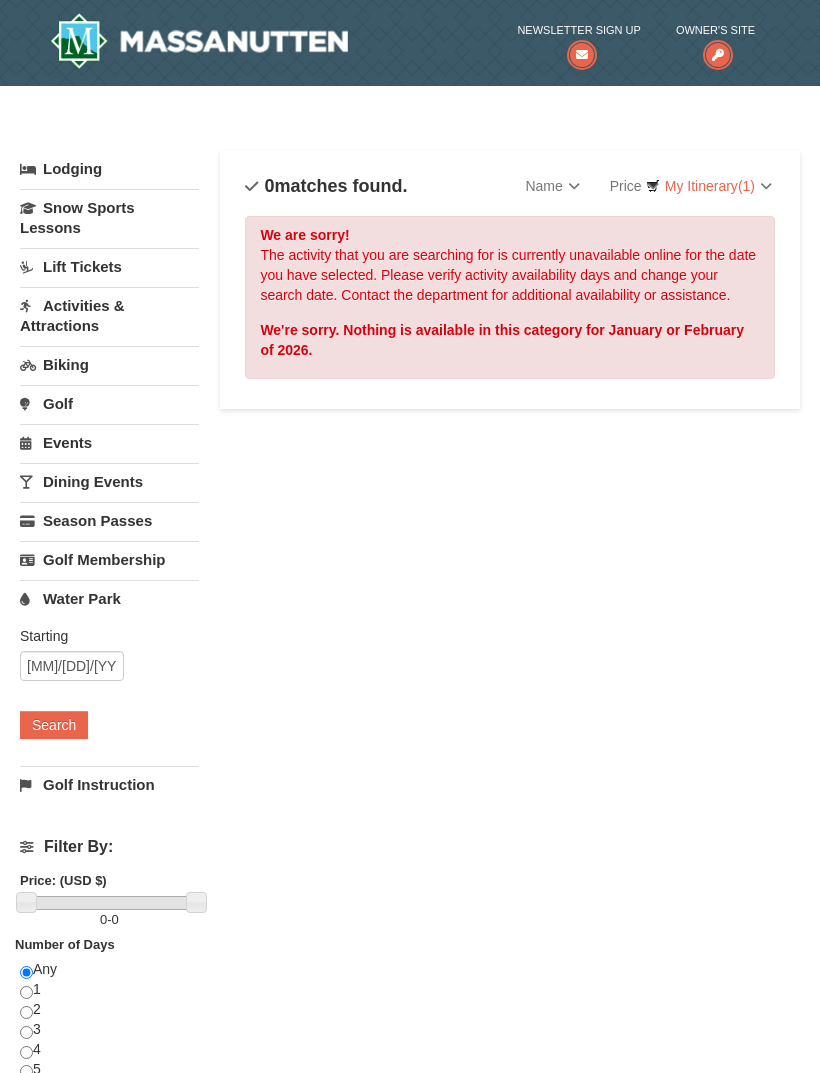 click on "Search" at bounding box center [54, 725] 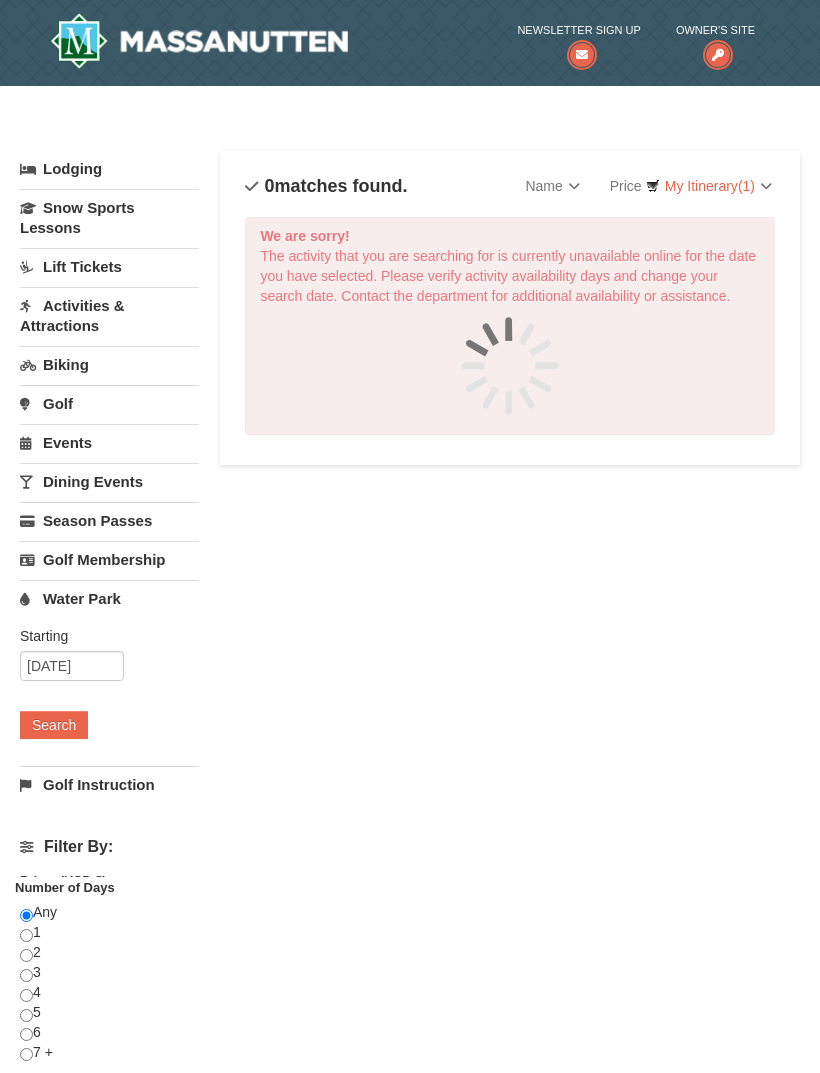 scroll, scrollTop: 0, scrollLeft: 0, axis: both 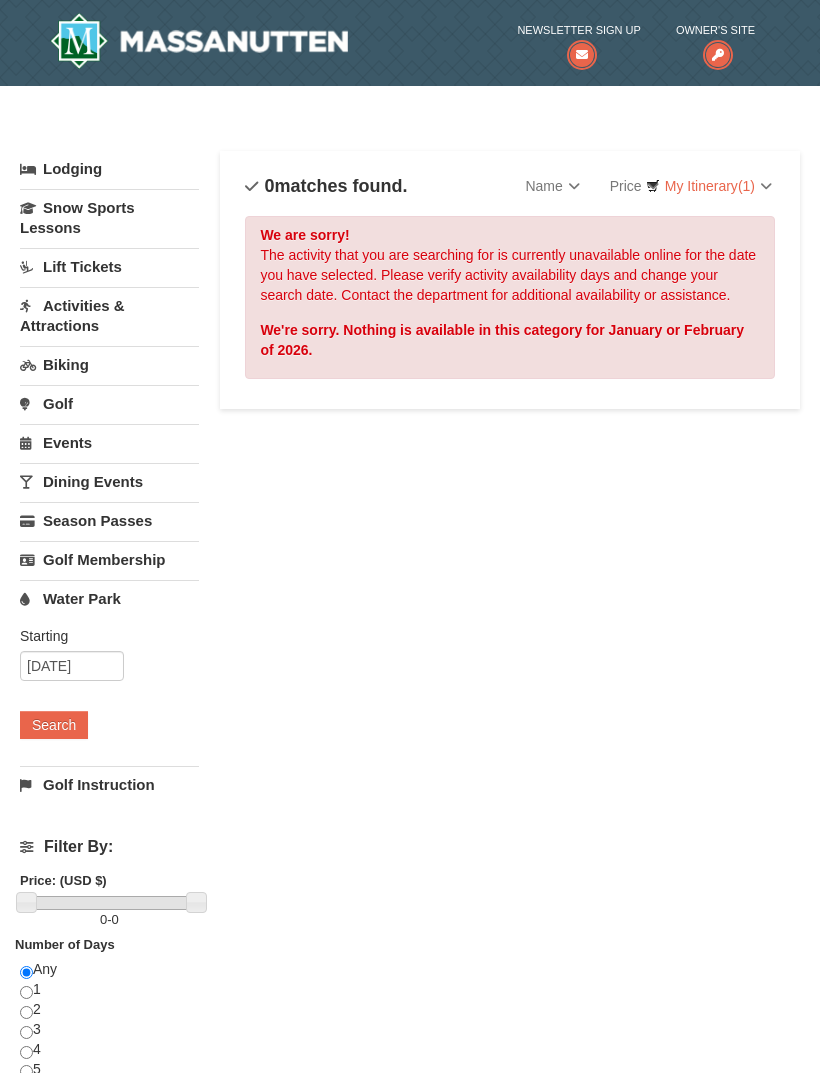 click on "Snow Sports Lessons" at bounding box center (109, 217) 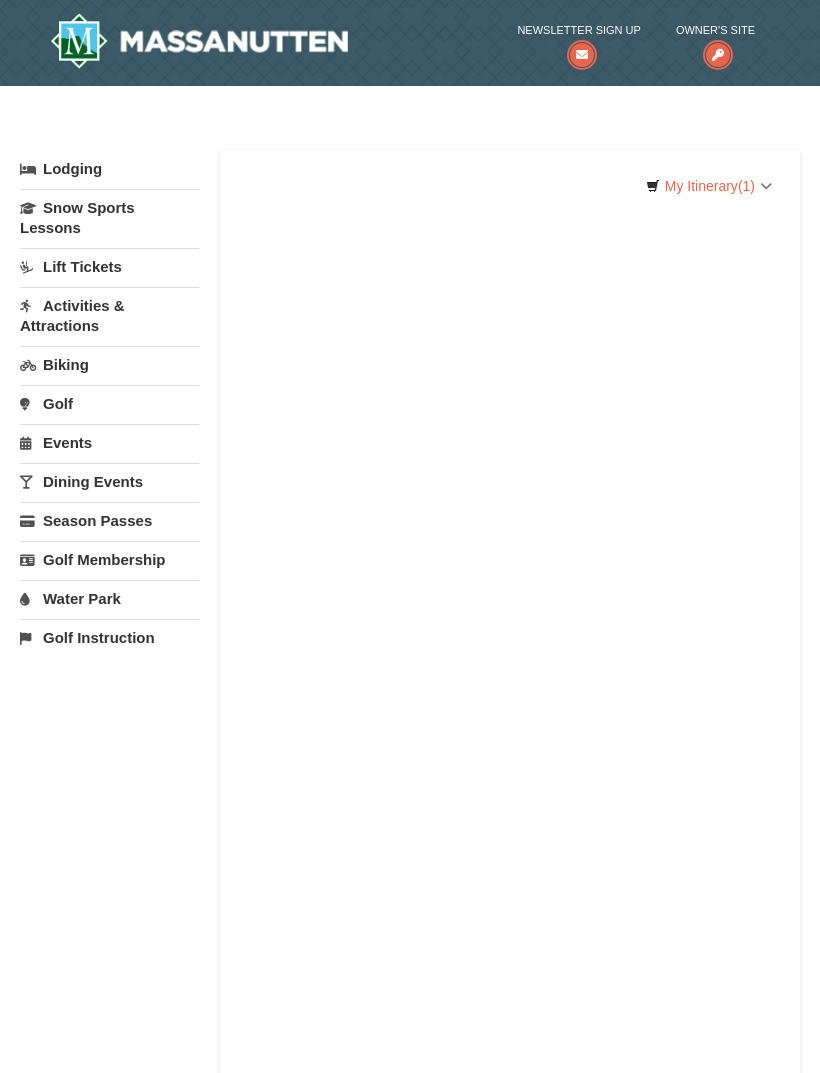 scroll, scrollTop: 0, scrollLeft: 0, axis: both 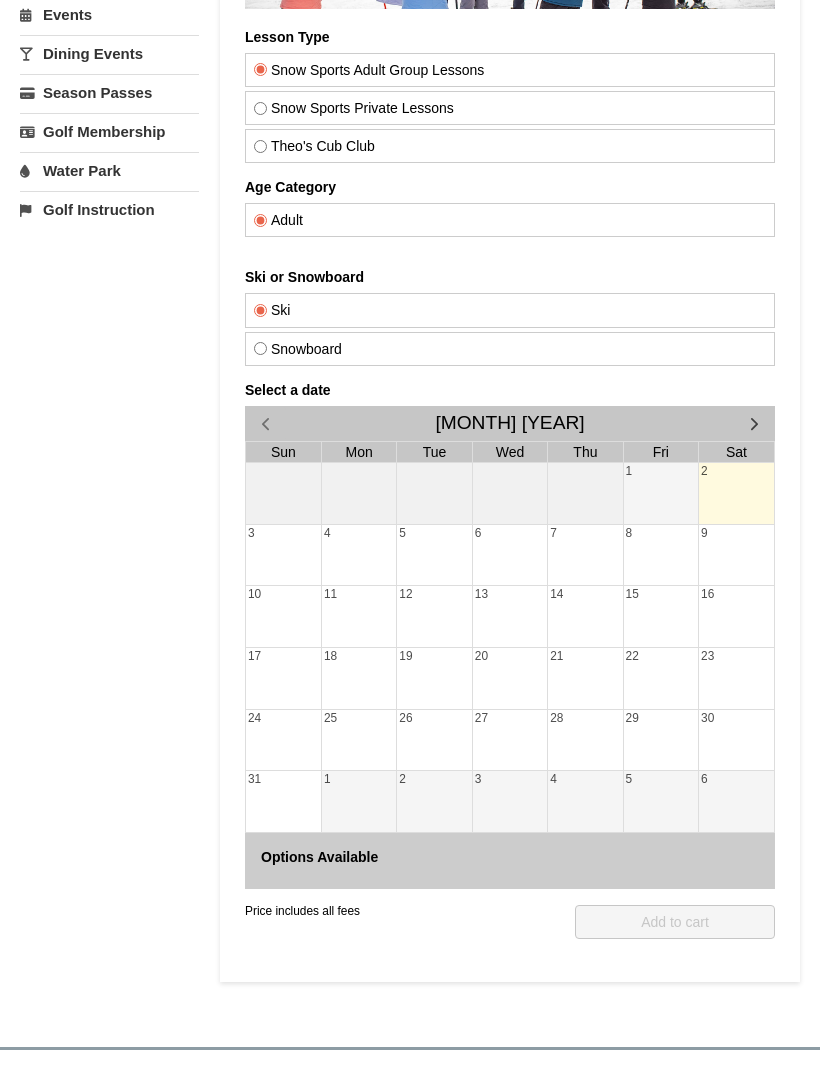 click on "9" at bounding box center (736, 555) 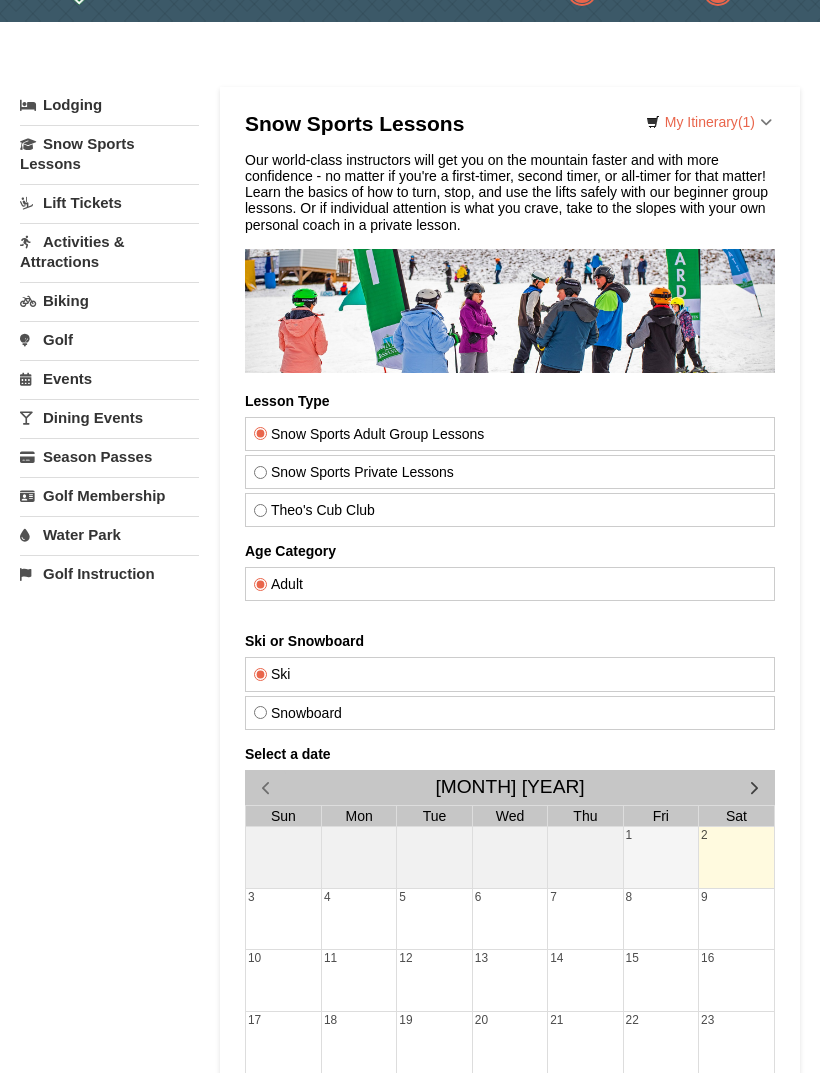scroll, scrollTop: 0, scrollLeft: 0, axis: both 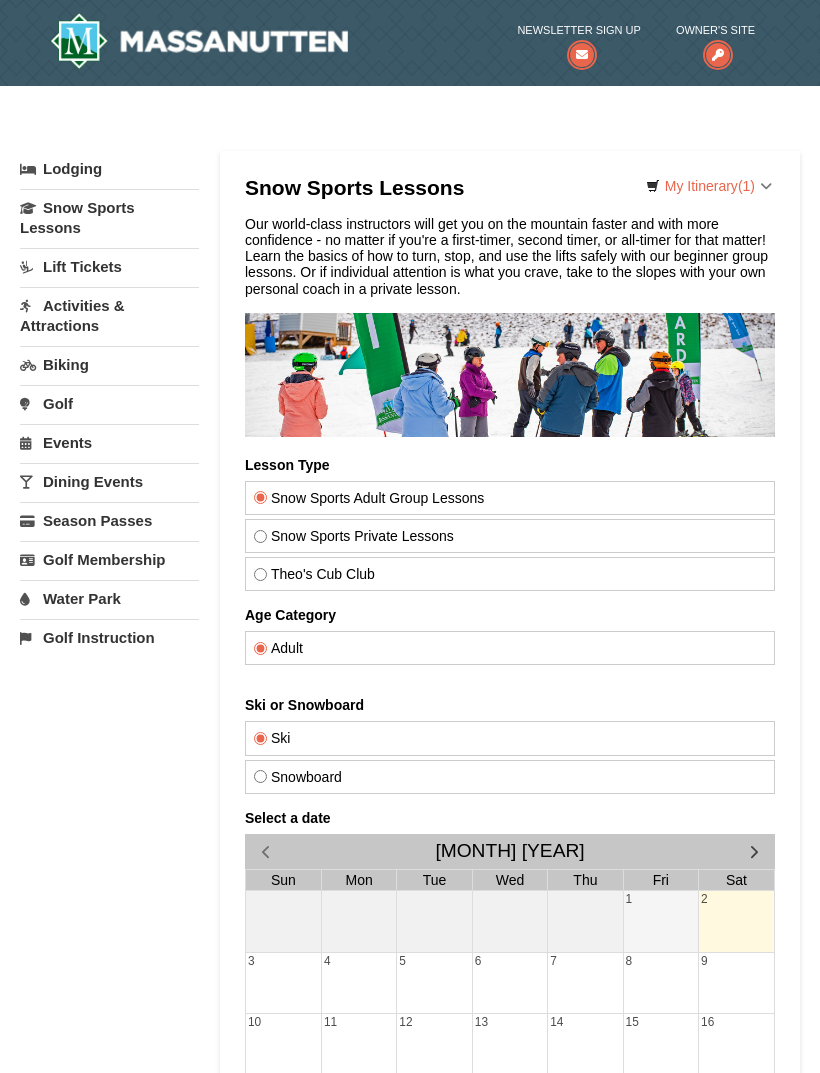 click at bounding box center [199, 41] 